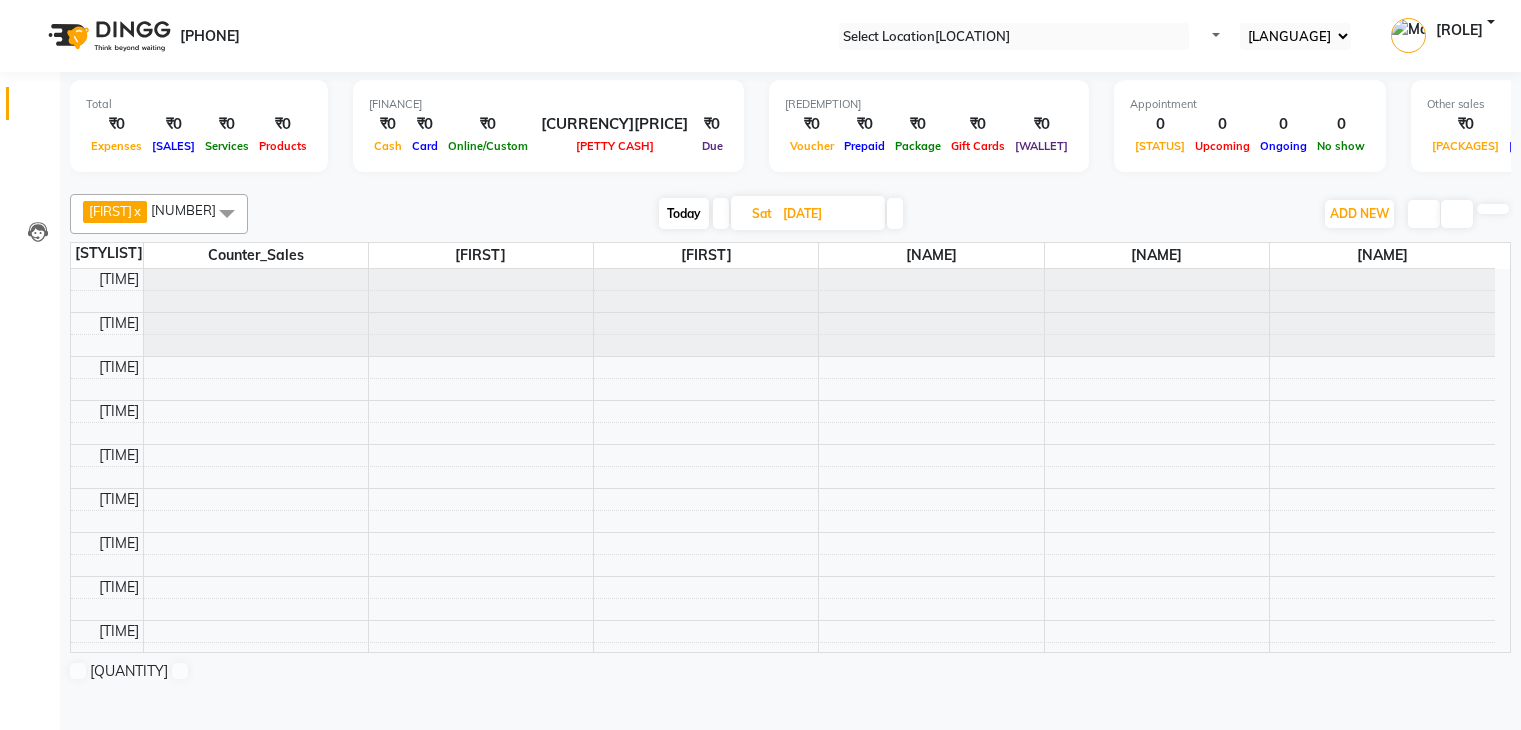 scroll, scrollTop: 1, scrollLeft: 0, axis: vertical 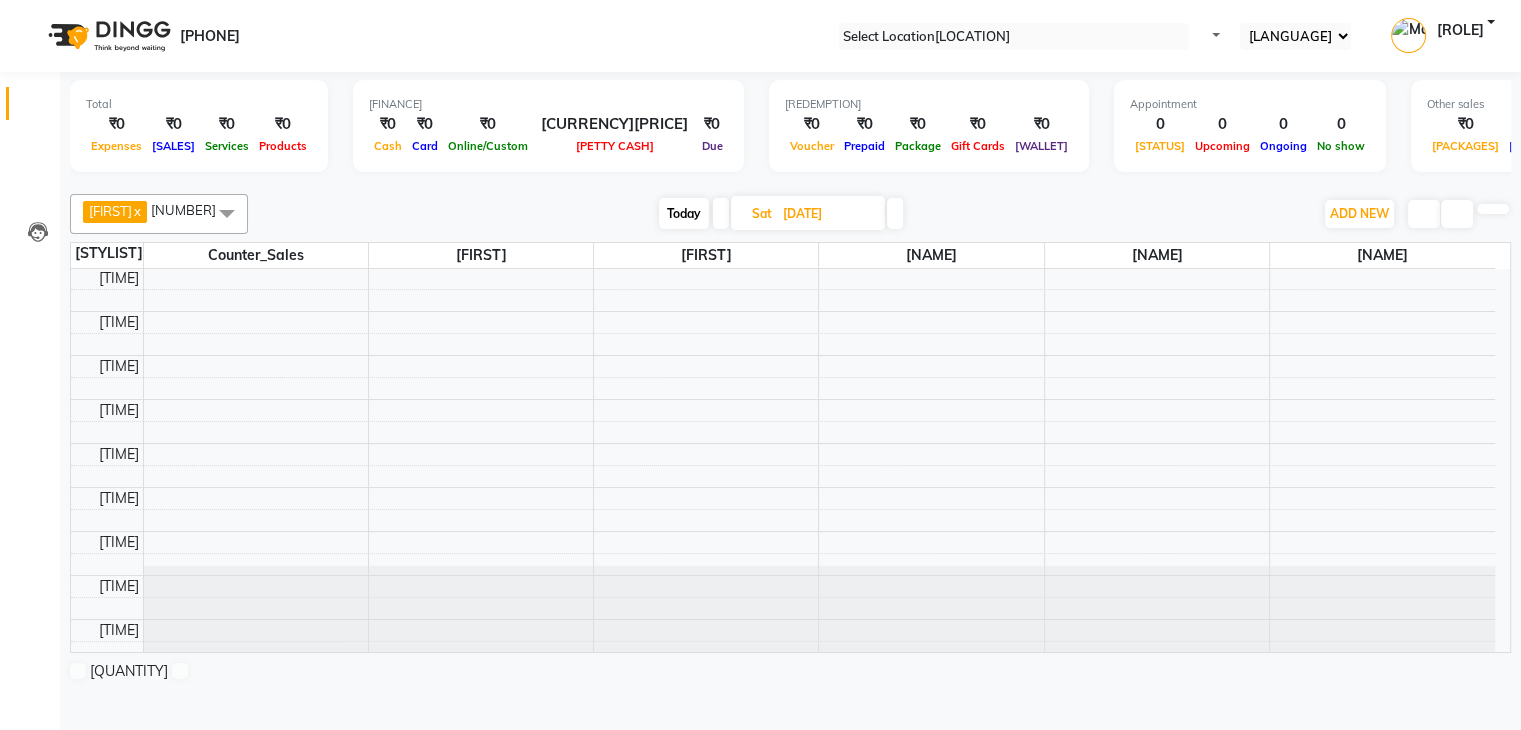 click on "Sat" at bounding box center (762, 213) 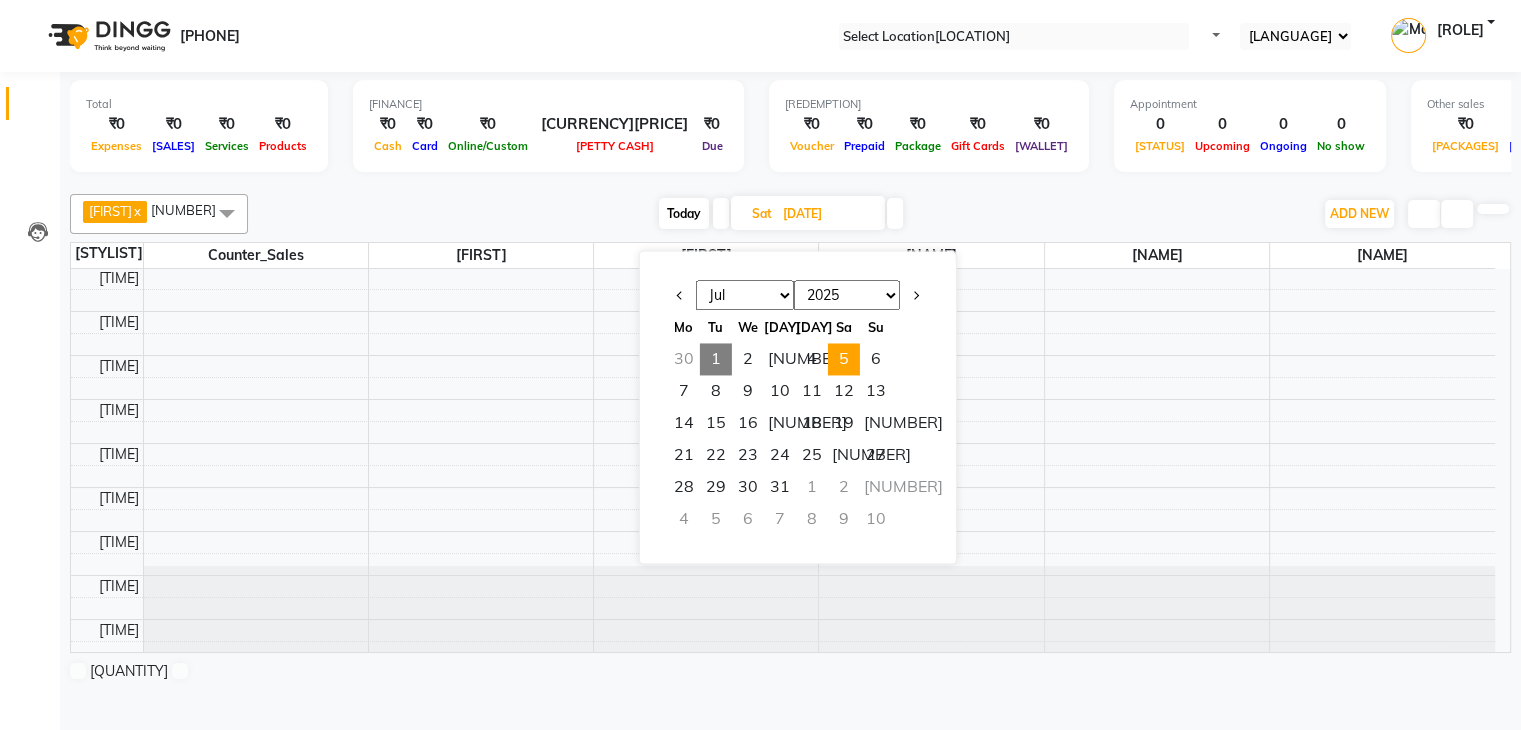 click on "[NUMBER]" at bounding box center [716, 359] 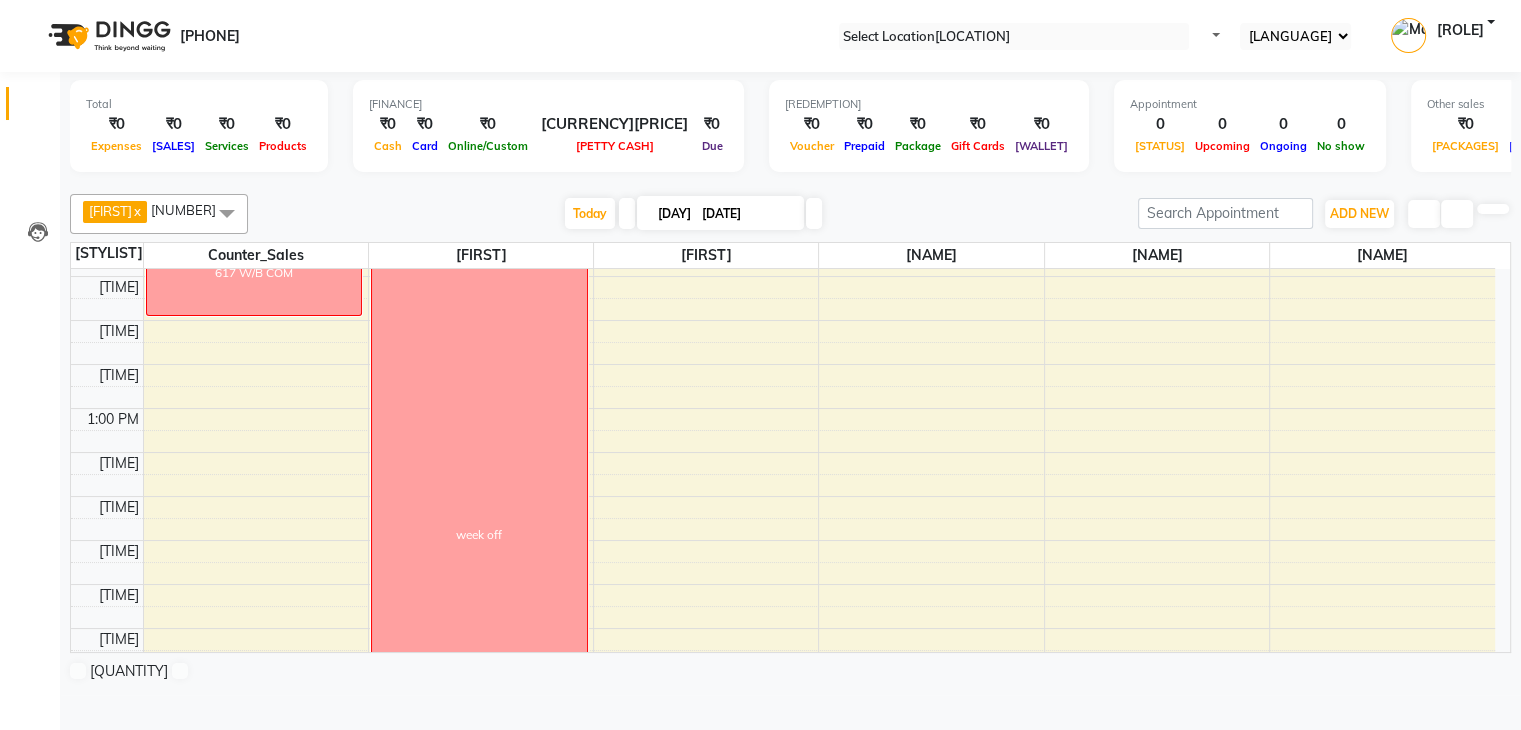 scroll, scrollTop: 200, scrollLeft: 0, axis: vertical 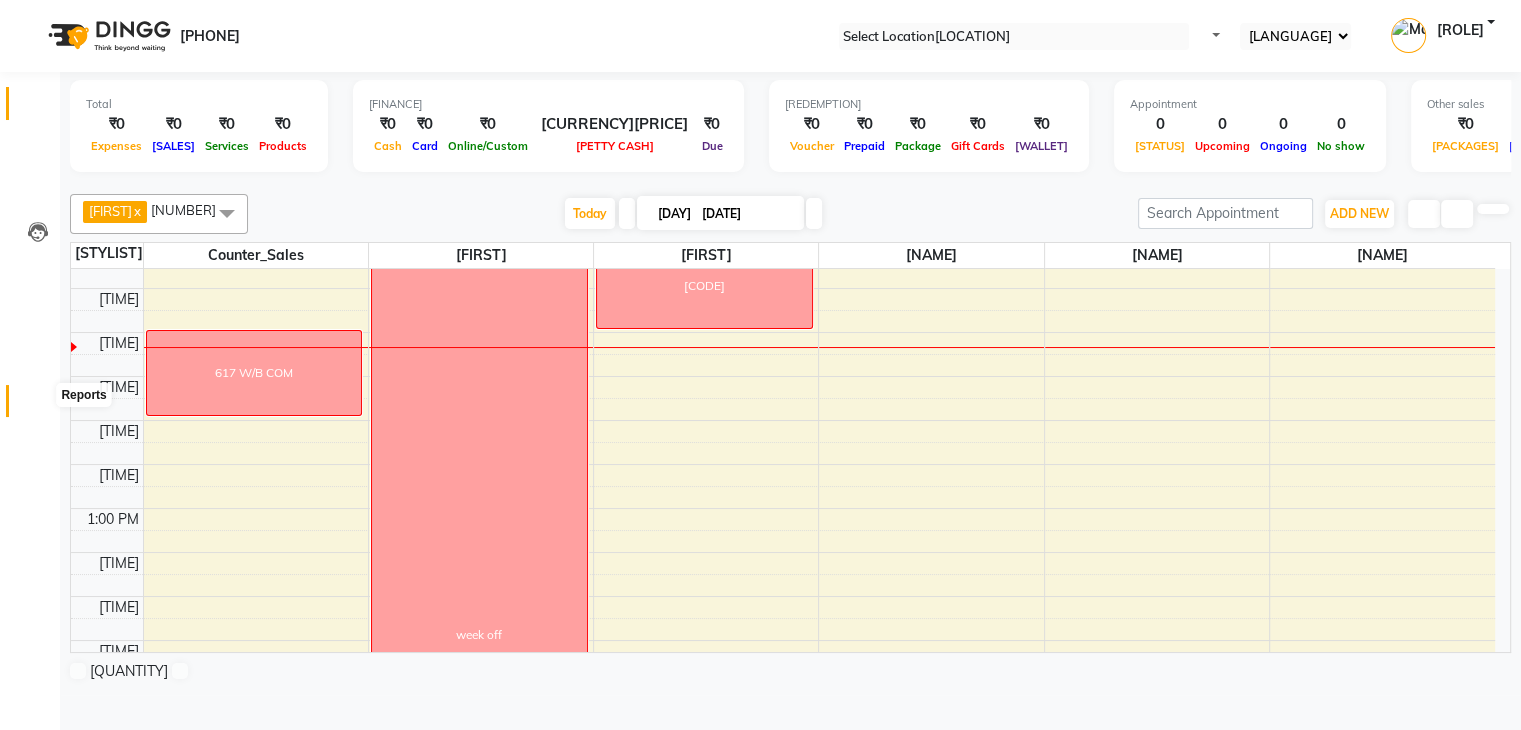 click at bounding box center [37, 406] 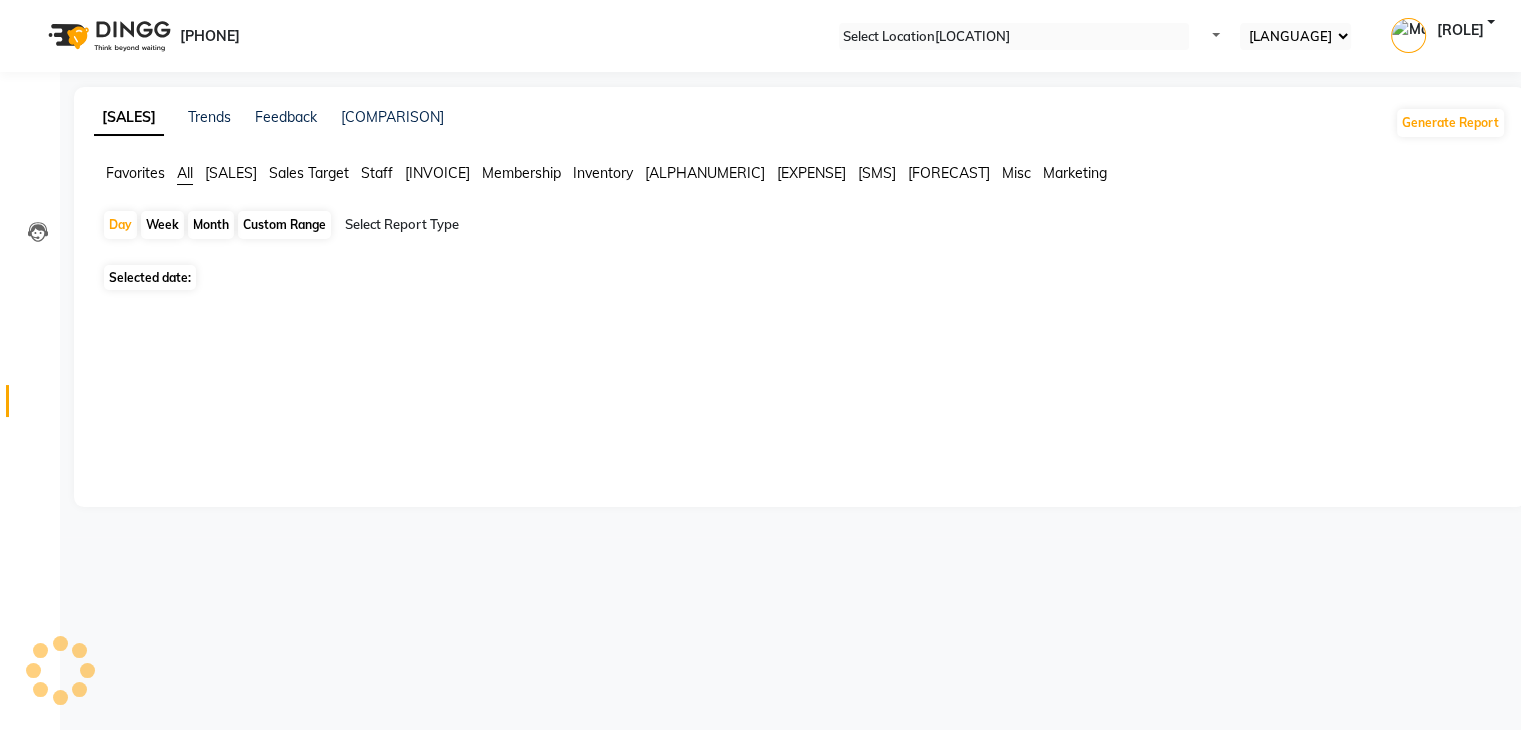 scroll, scrollTop: 0, scrollLeft: 0, axis: both 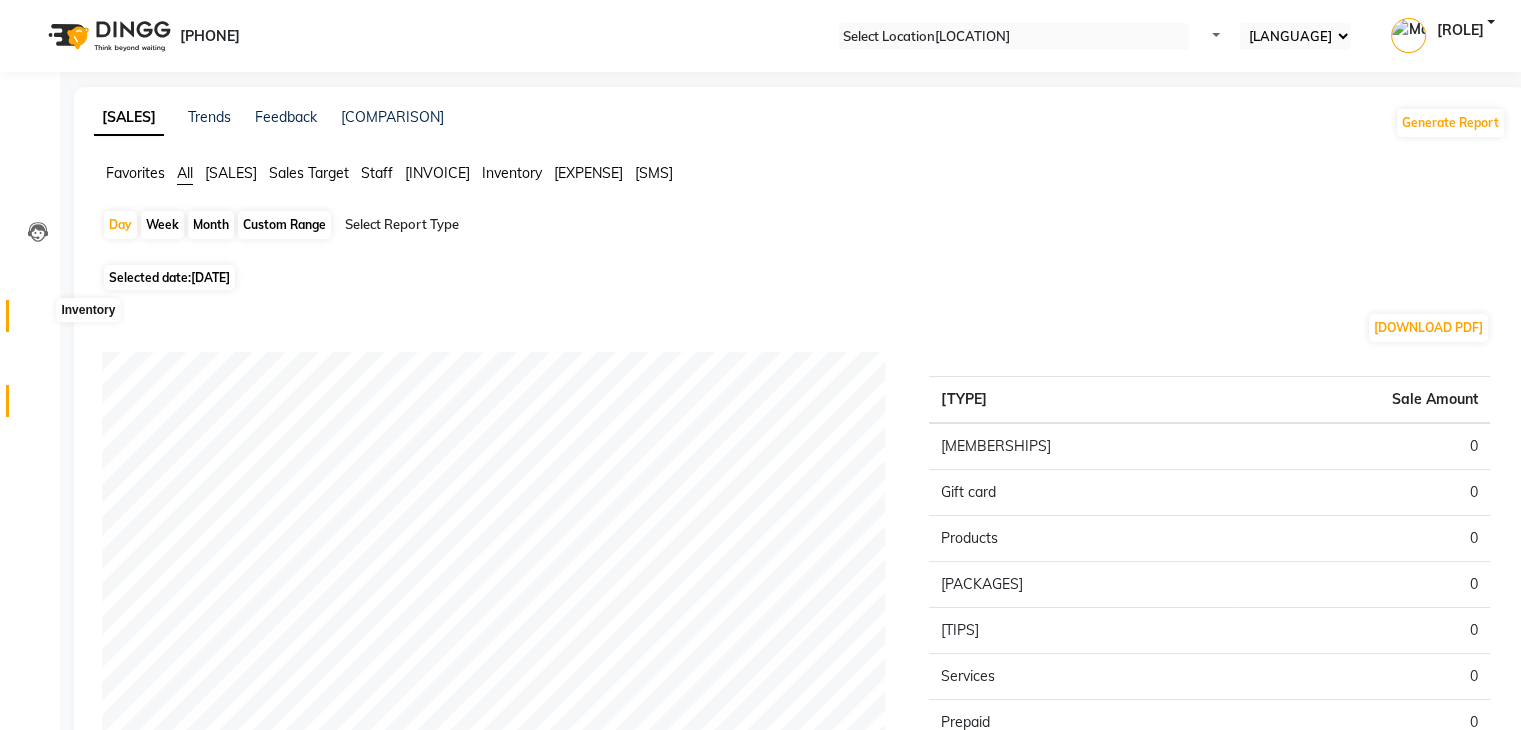 click at bounding box center (38, 321) 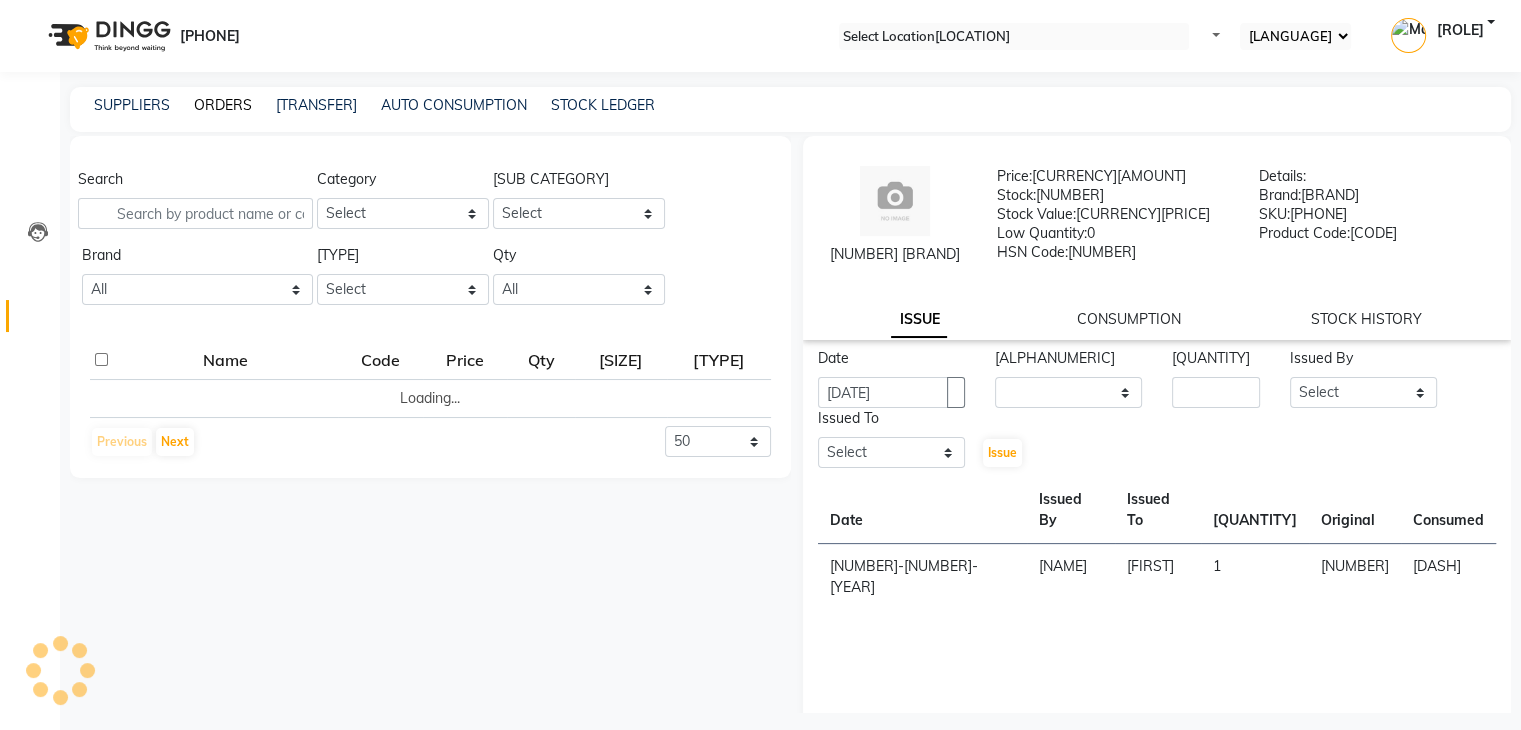click on "ORDERS" at bounding box center (223, 105) 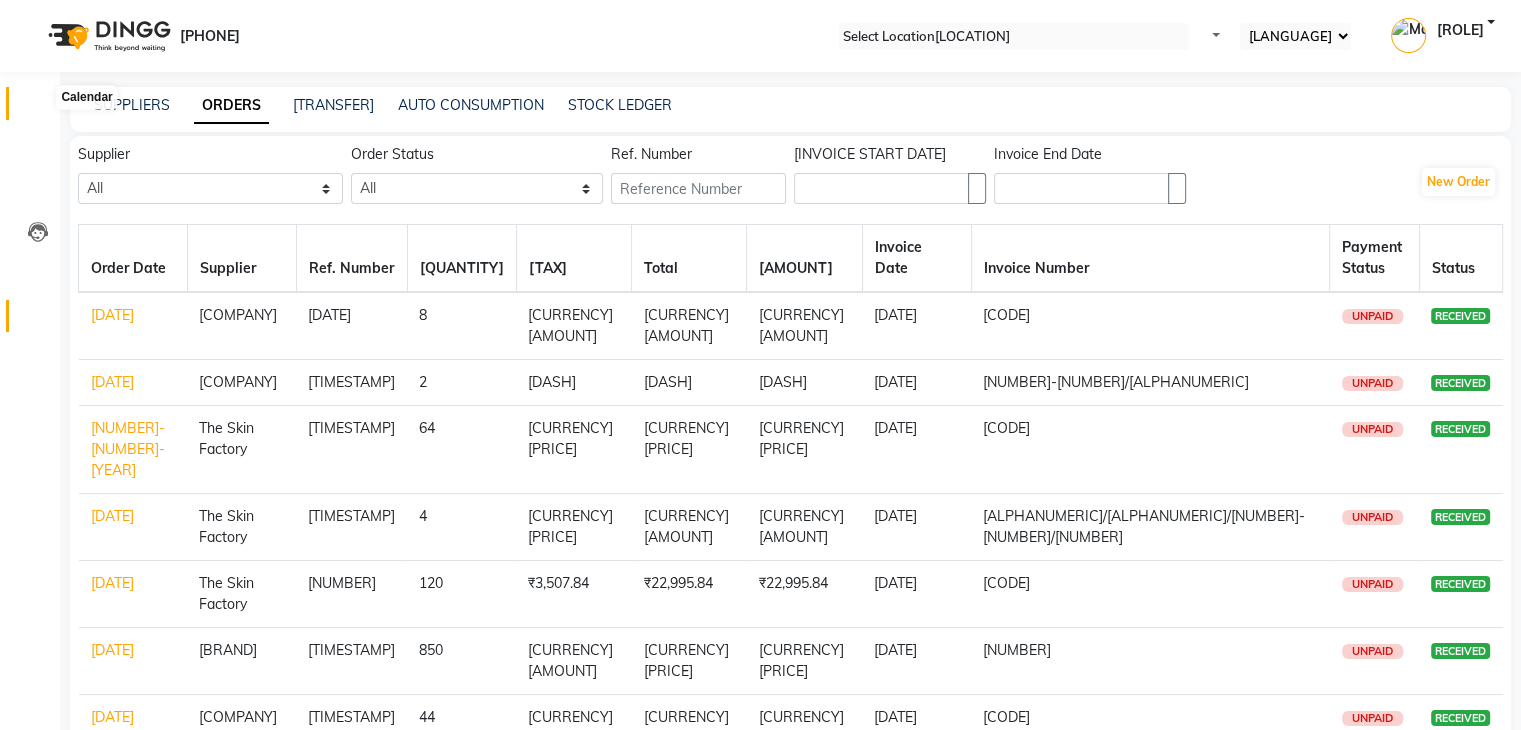 click at bounding box center [38, 108] 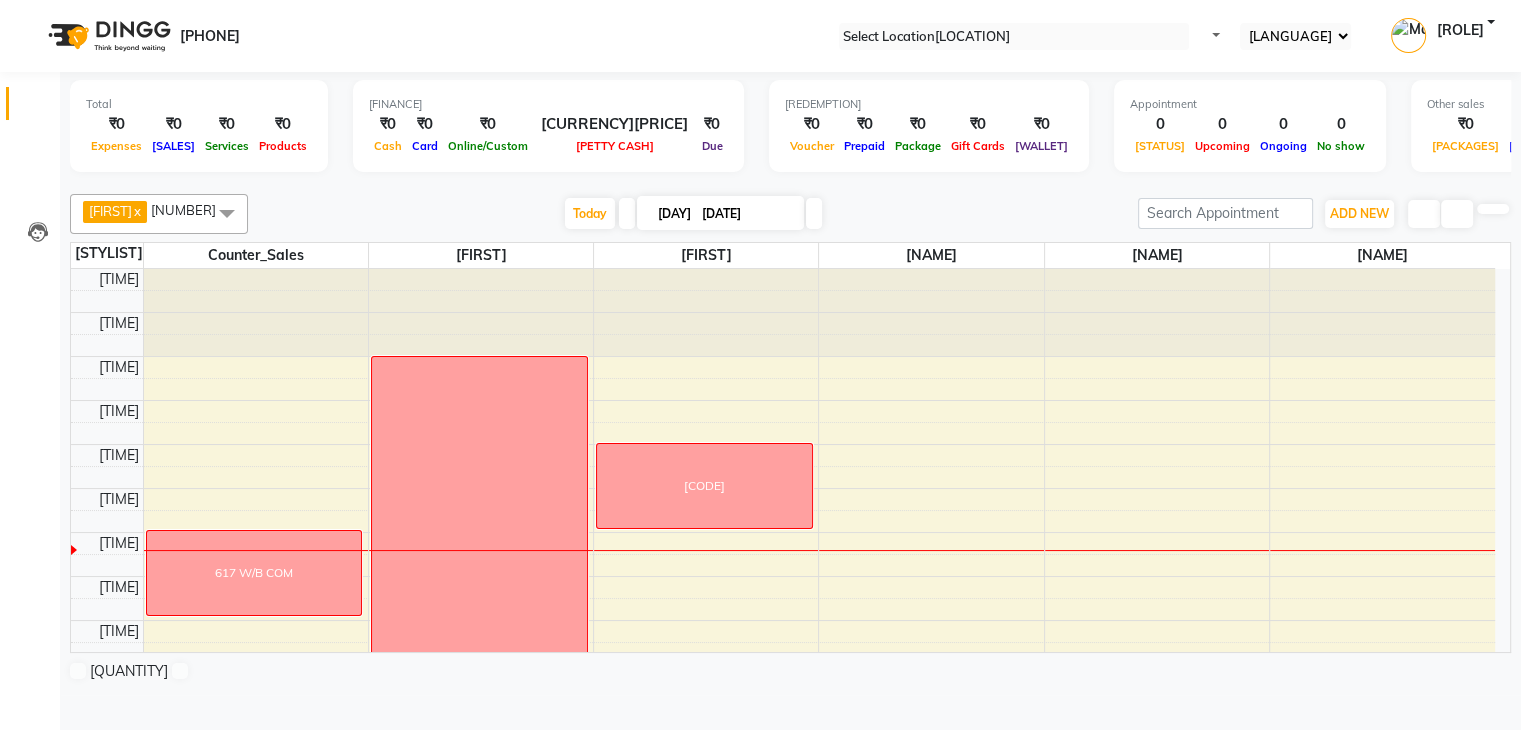 scroll, scrollTop: 1, scrollLeft: 0, axis: vertical 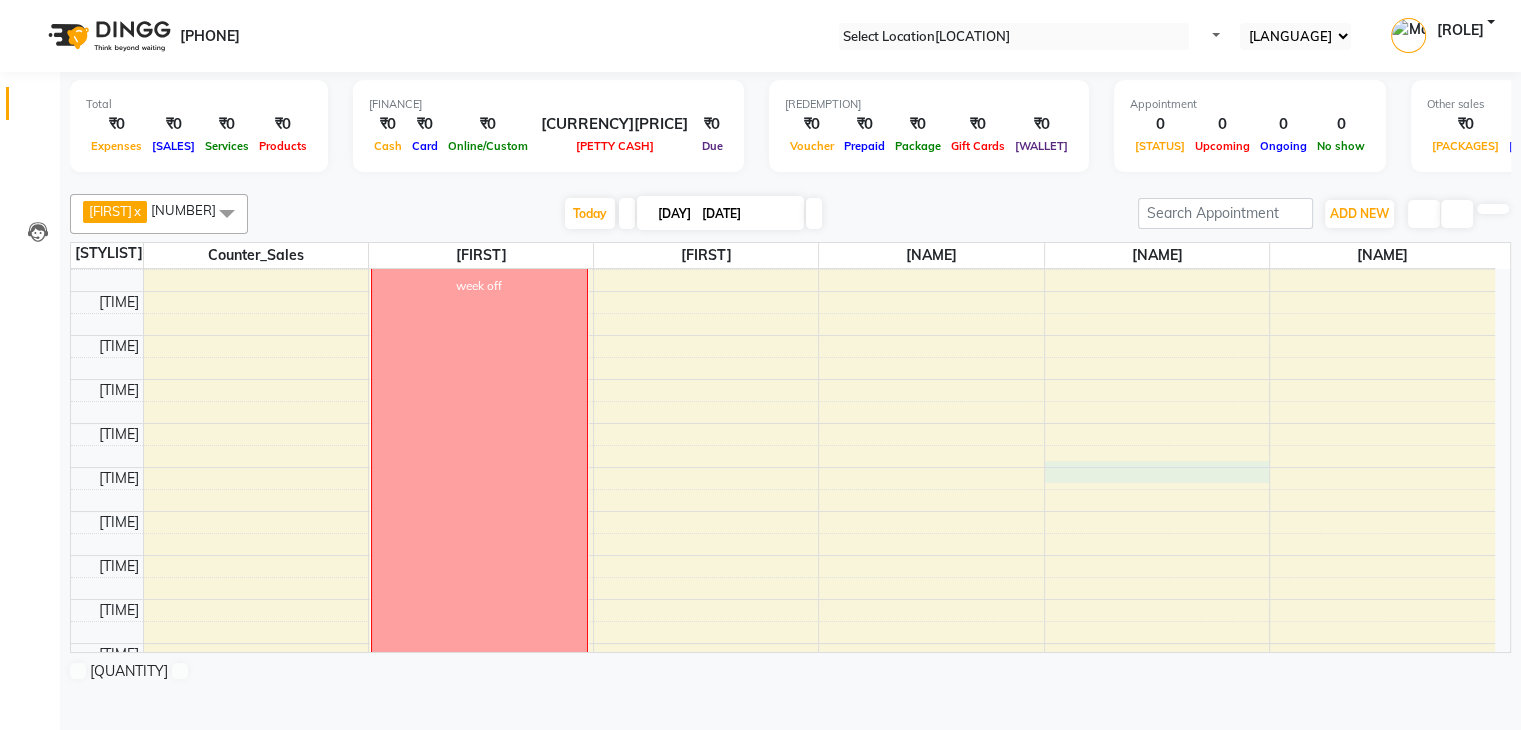 click on "8:00 AM 8:30 AM 9:00 AM 9:30 AM 10:00 AM 10:30 AM 11:00 AM 11:30 AM 12:00 PM 12:30 PM 1:00 PM 1:30 PM 2:00 PM 2:30 PM 3:00 PM 3:30 PM 4:00 PM 4:30 PM 5:00 PM 5:30 PM 6:00 PM 6:30 PM 7:00 PM 7:30 PM 8:00 PM 8:30 PM  617 W/B COM   week off   502 HAIR CUT /DETAN COM" at bounding box center [783, 291] 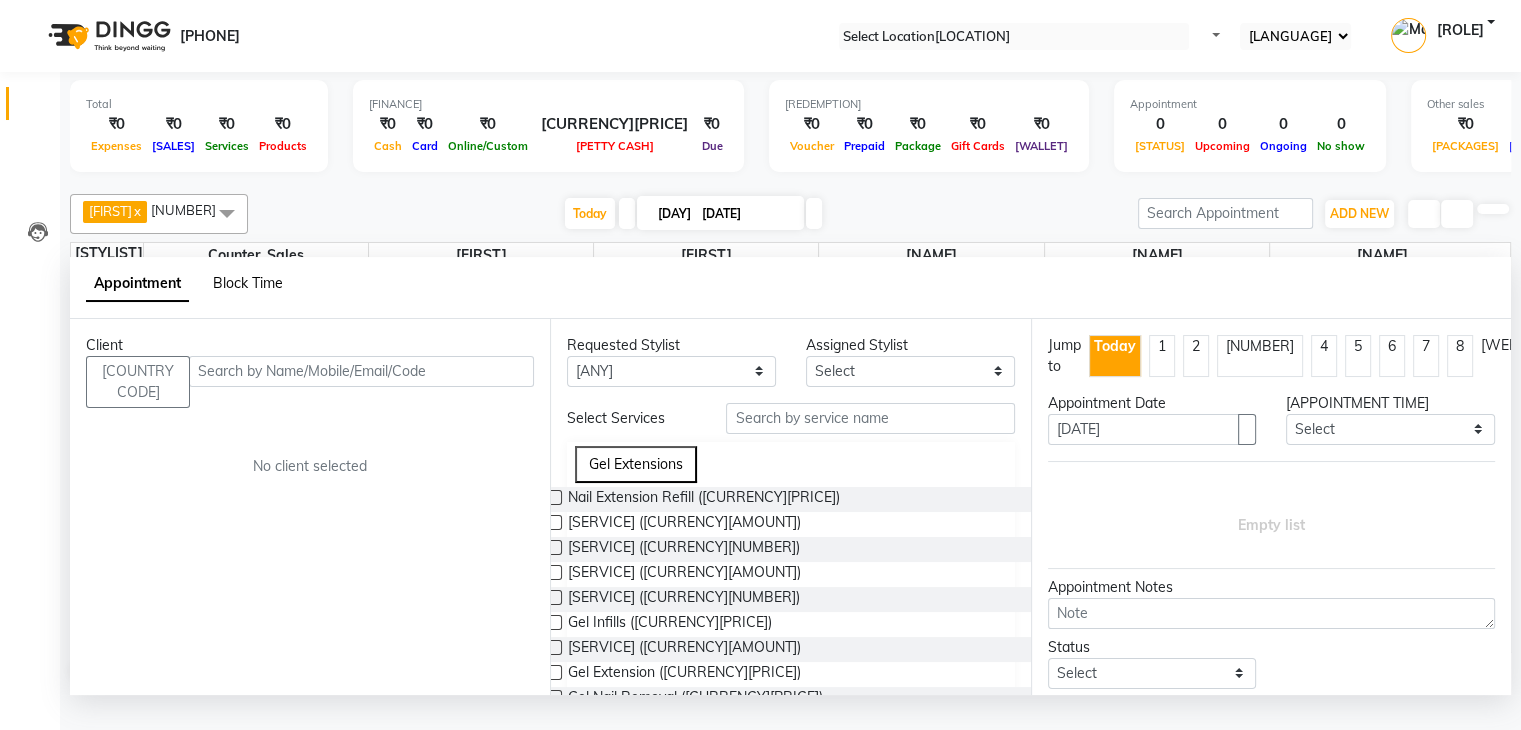 click on "Block Time" at bounding box center (248, 283) 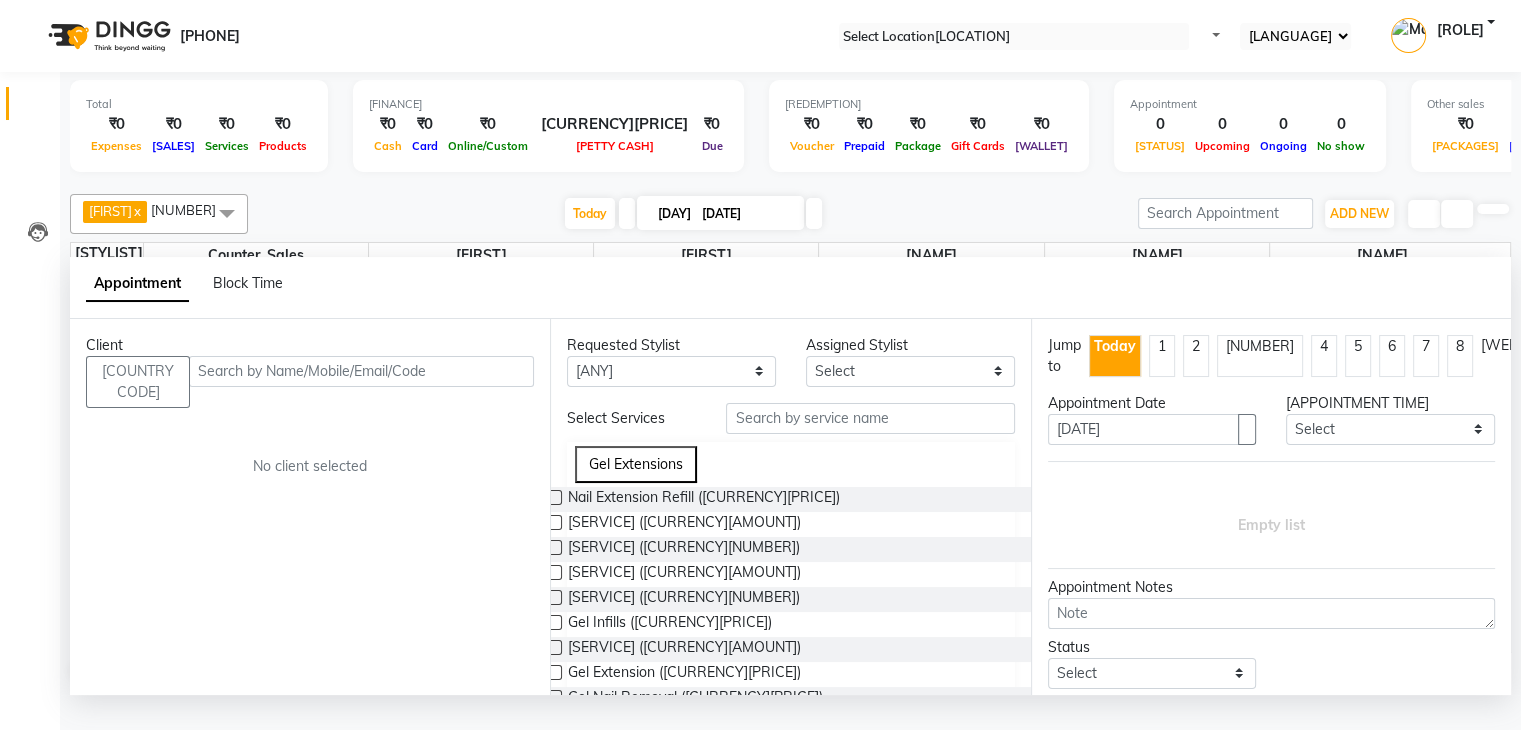 scroll, scrollTop: 263, scrollLeft: 0, axis: vertical 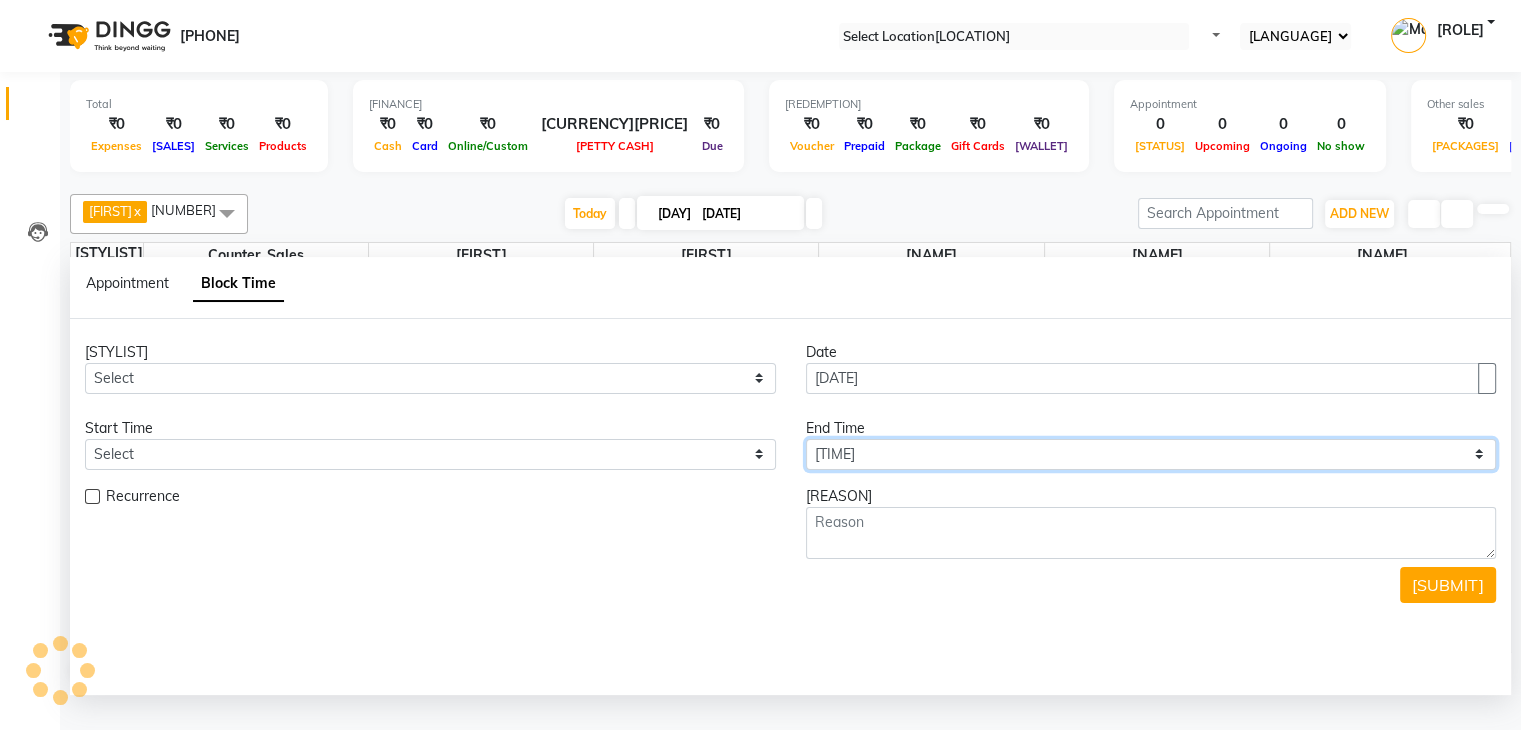 click on "Select 09:00 AM 09:15 AM 09:30 AM 09:45 AM 10:00 AM 10:15 AM 10:30 AM 10:45 AM 11:00 AM 11:15 AM 11:30 AM 11:45 AM 12:00 PM 12:15 PM 12:30 PM 12:45 PM 01:00 PM 01:15 PM 01:30 PM 01:45 PM 02:00 PM 02:15 PM 02:30 PM 02:45 PM 03:00 PM 03:15 PM 03:30 PM 03:45 PM 04:00 PM 04:15 PM 04:30 PM 04:45 PM 05:00 PM 05:15 PM 05:30 PM 05:45 PM 06:00 PM 06:15 PM 06:30 PM 06:45 PM 07:00 PM 07:15 PM 07:30 PM 07:45 PM 08:00 PM" at bounding box center [430, 378] 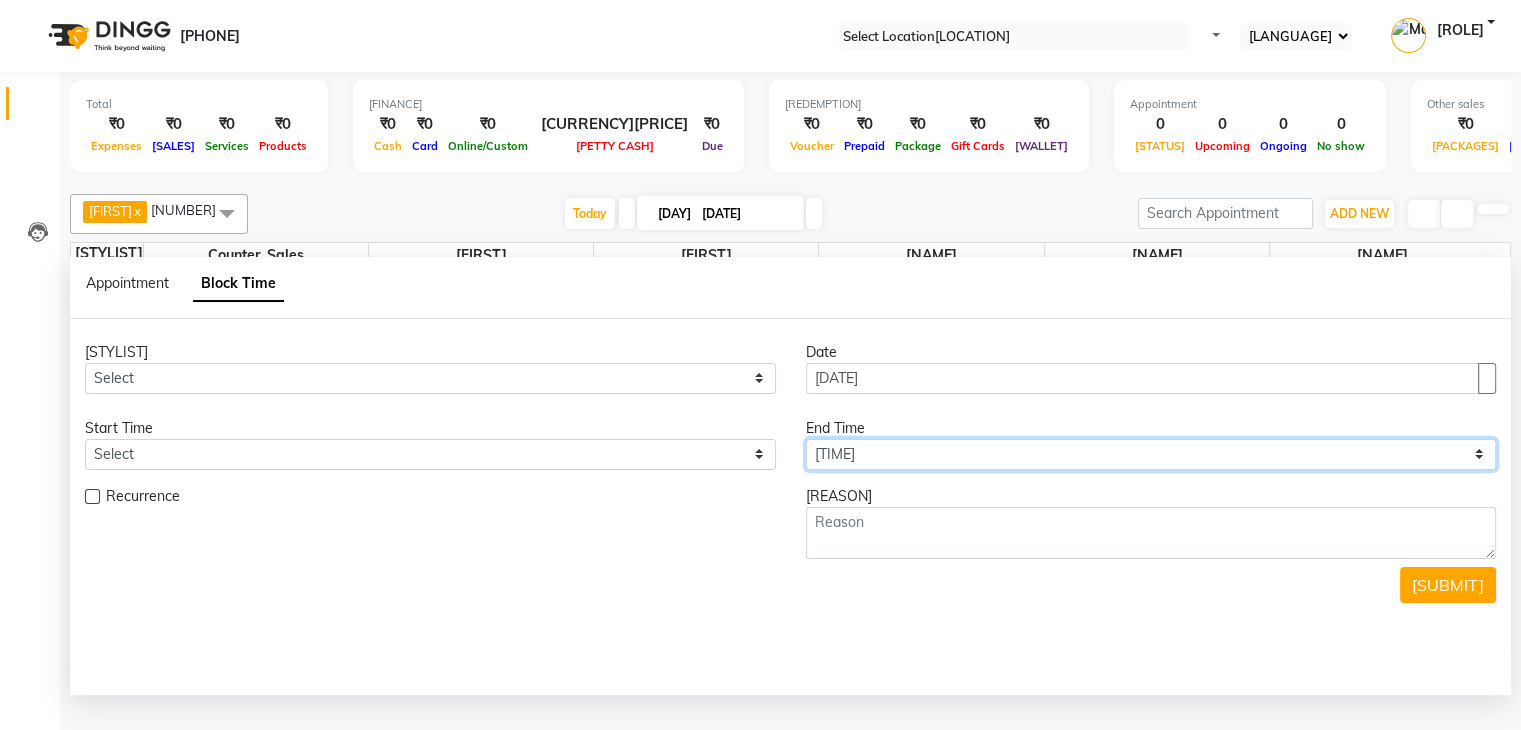 select on "1035" 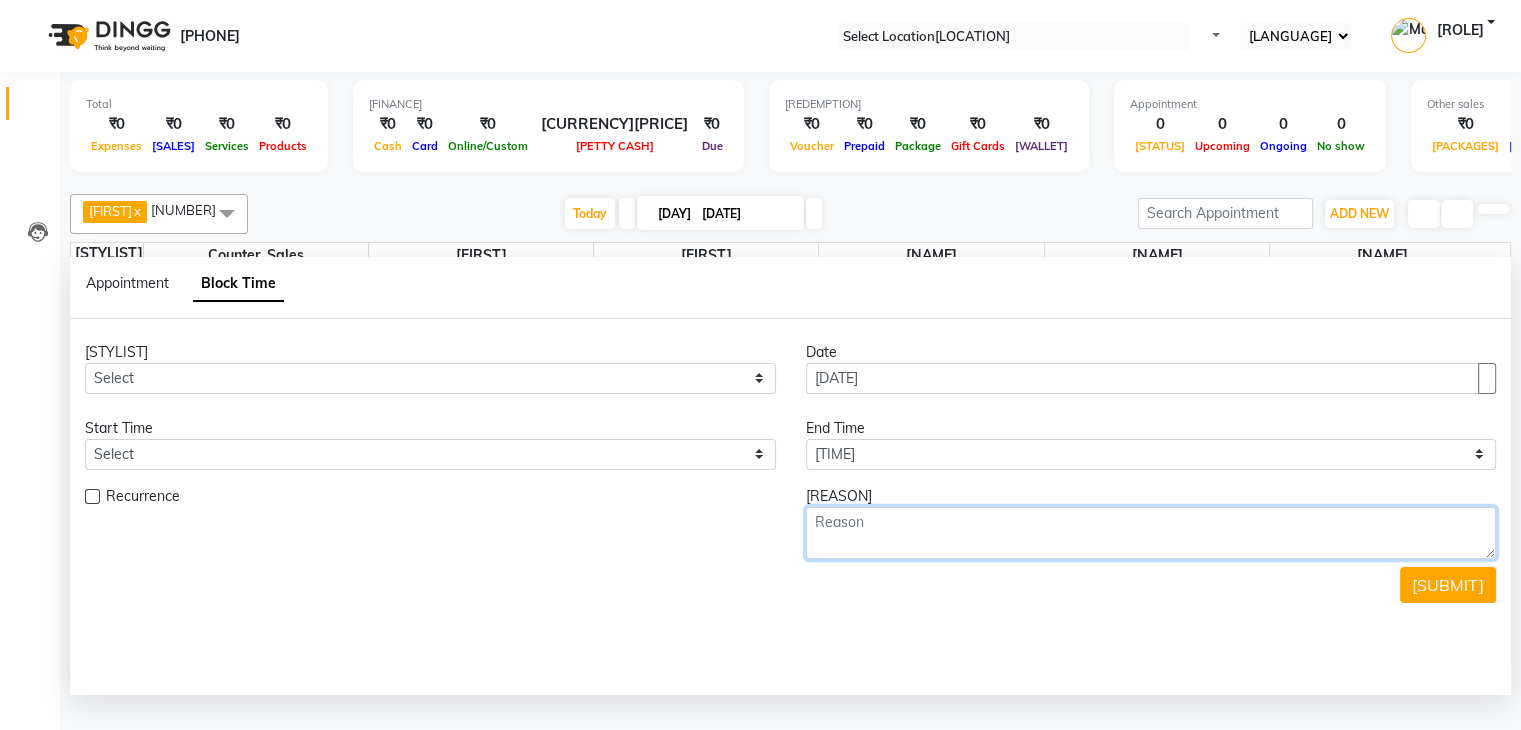 click at bounding box center [1151, 533] 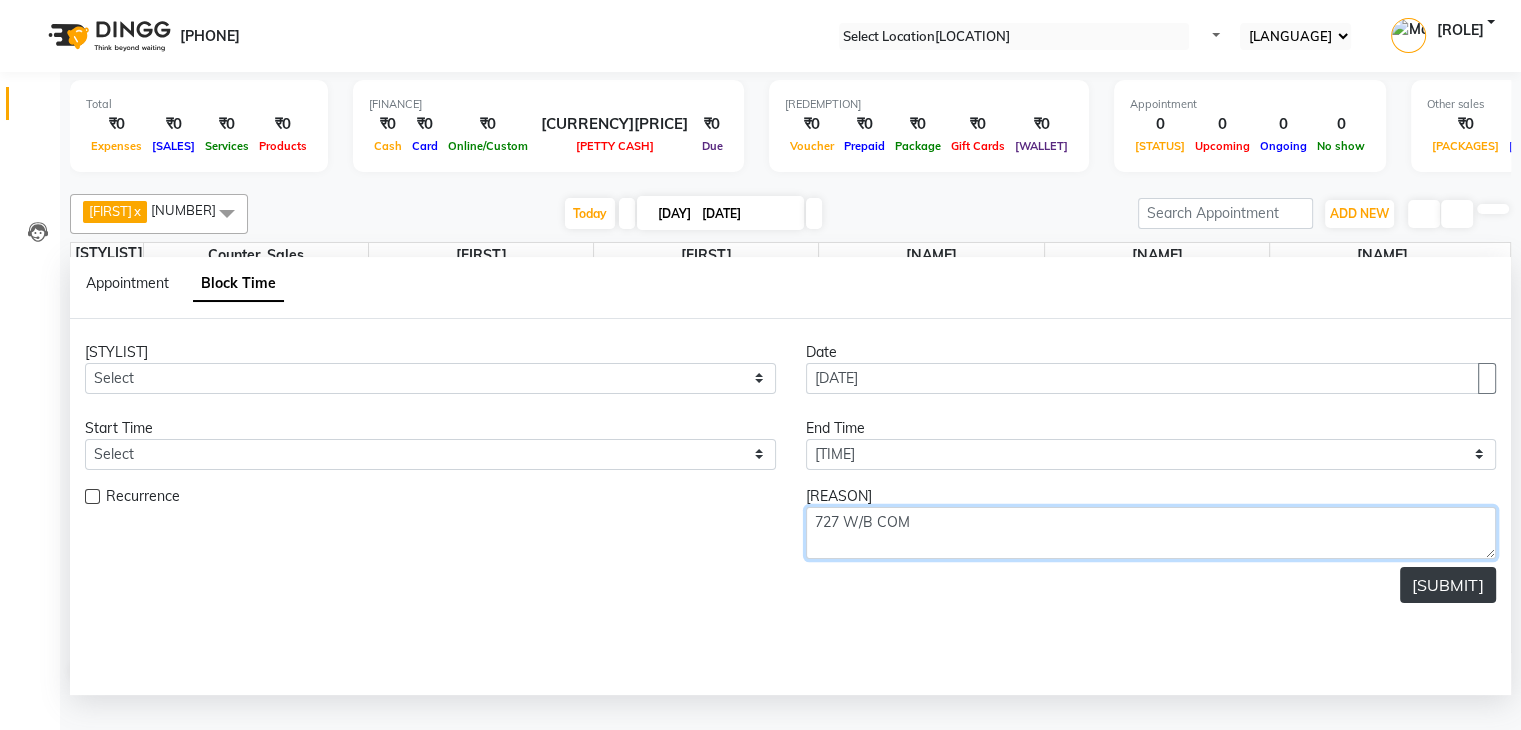 type on "[NUMBER] [TEXT]" 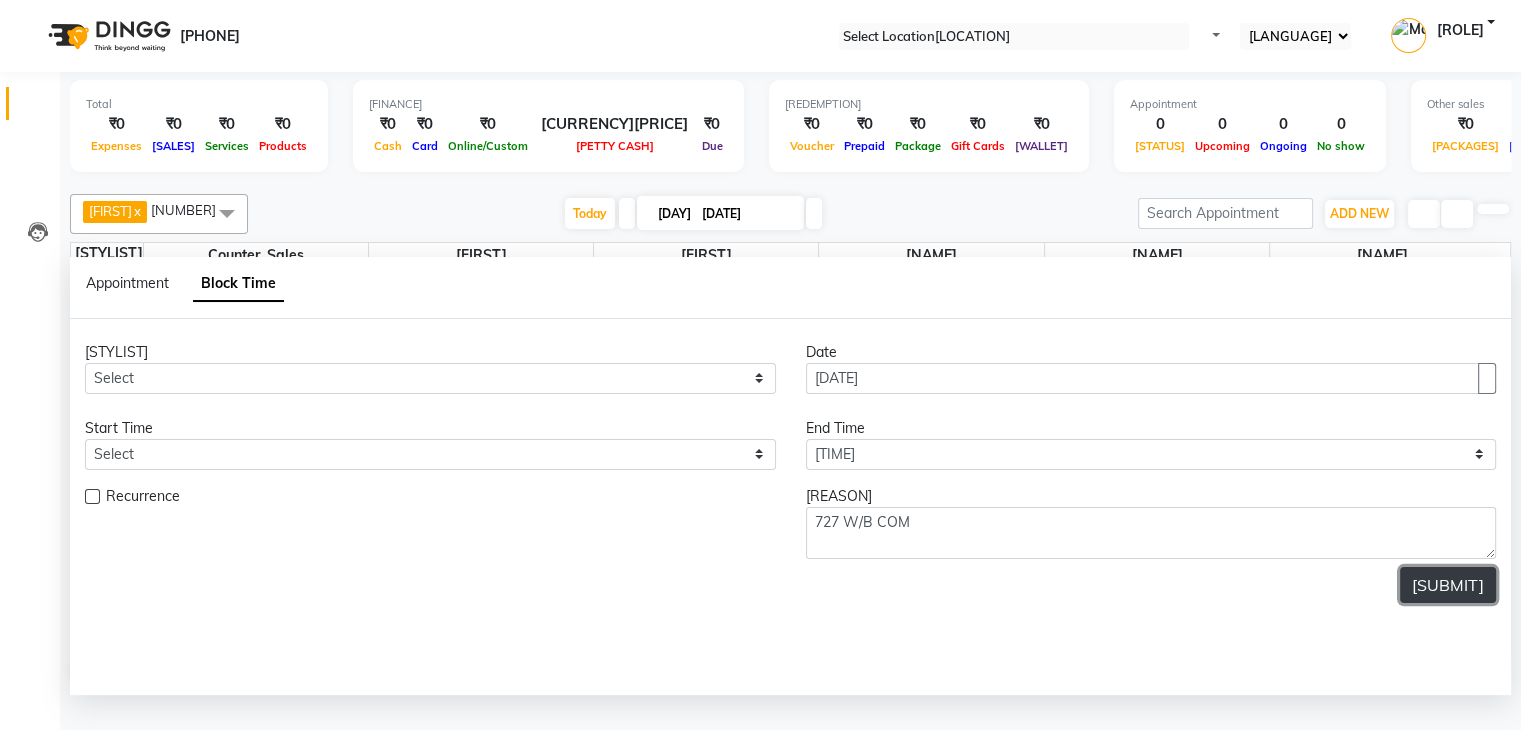 click on "Submit" at bounding box center (1448, 585) 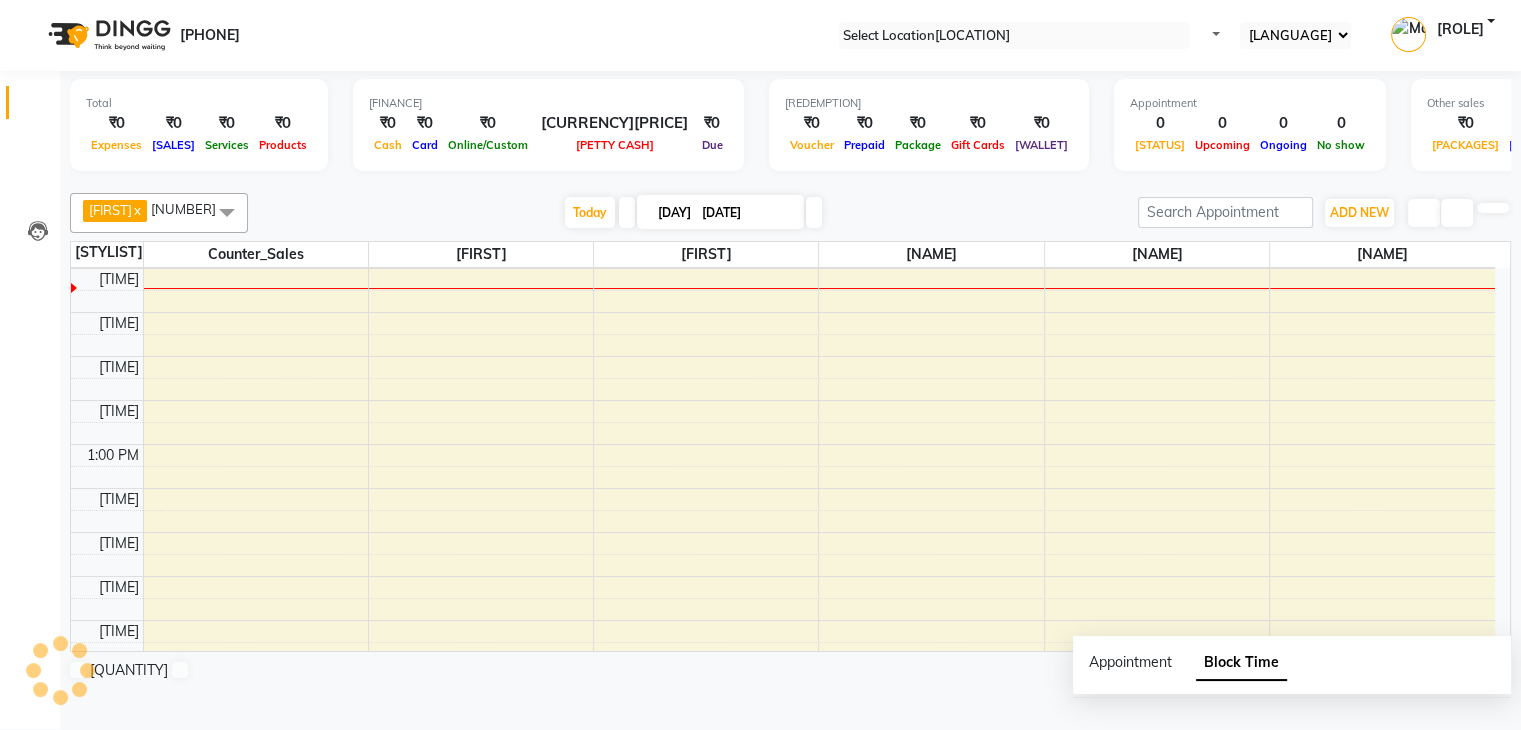 scroll, scrollTop: 0, scrollLeft: 0, axis: both 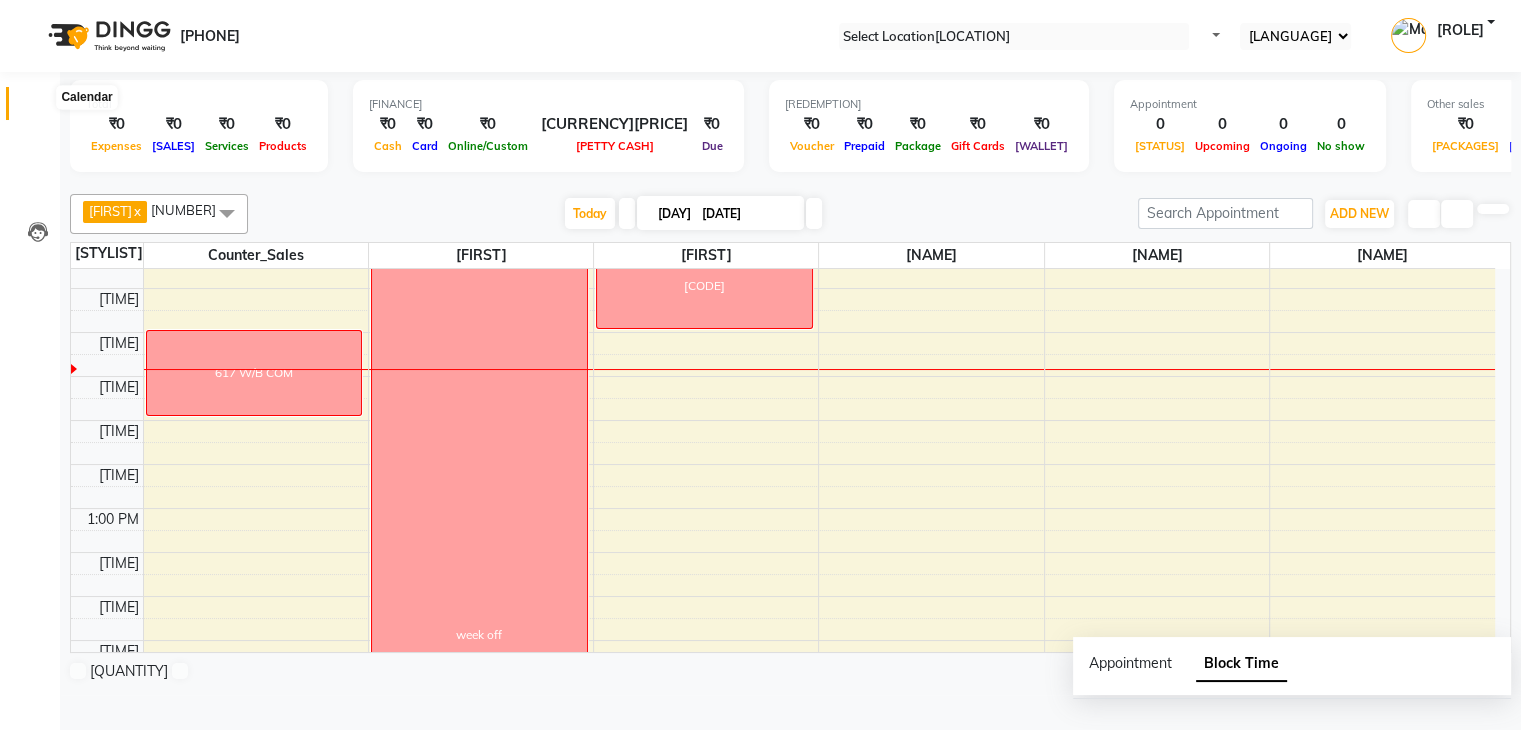click at bounding box center (37, 108) 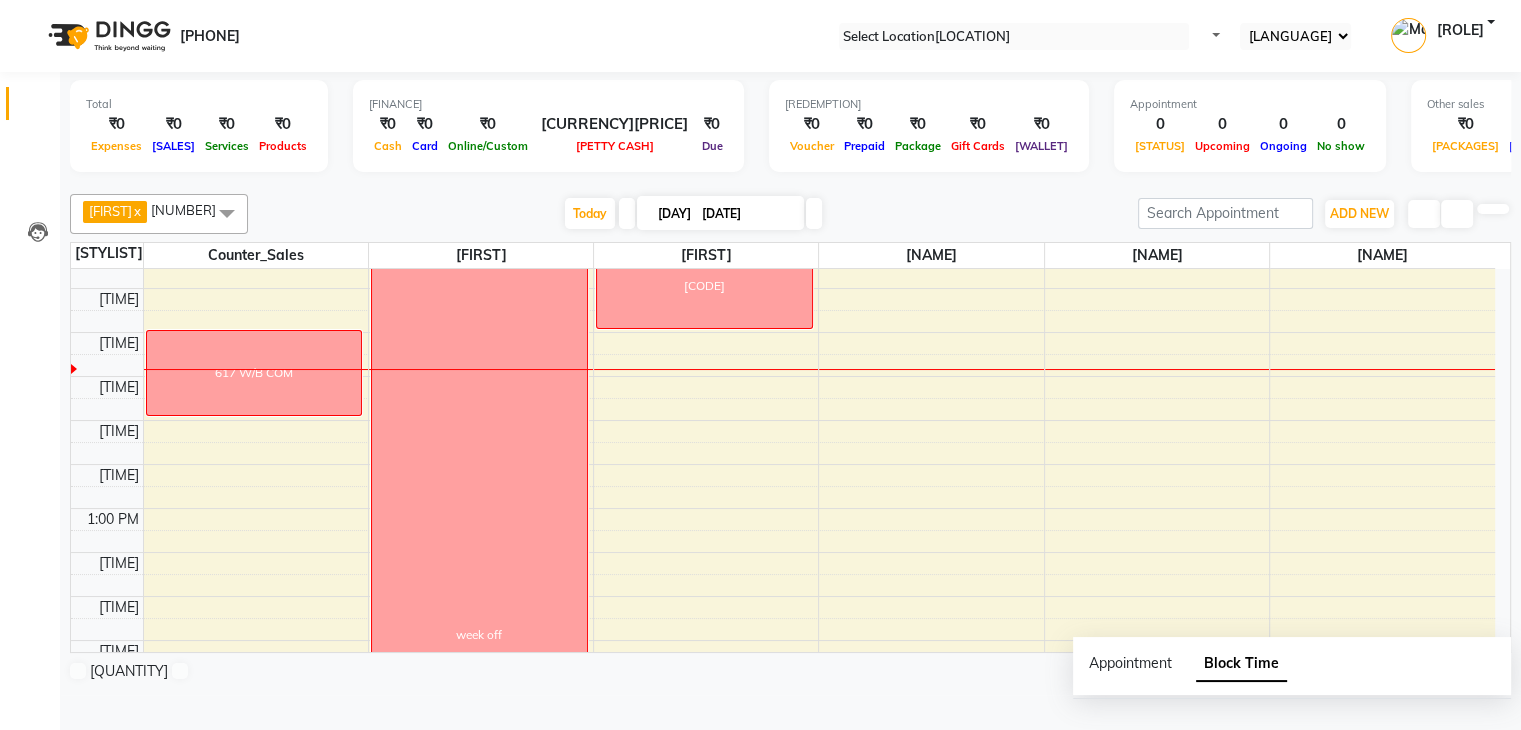 click at bounding box center (37, 108) 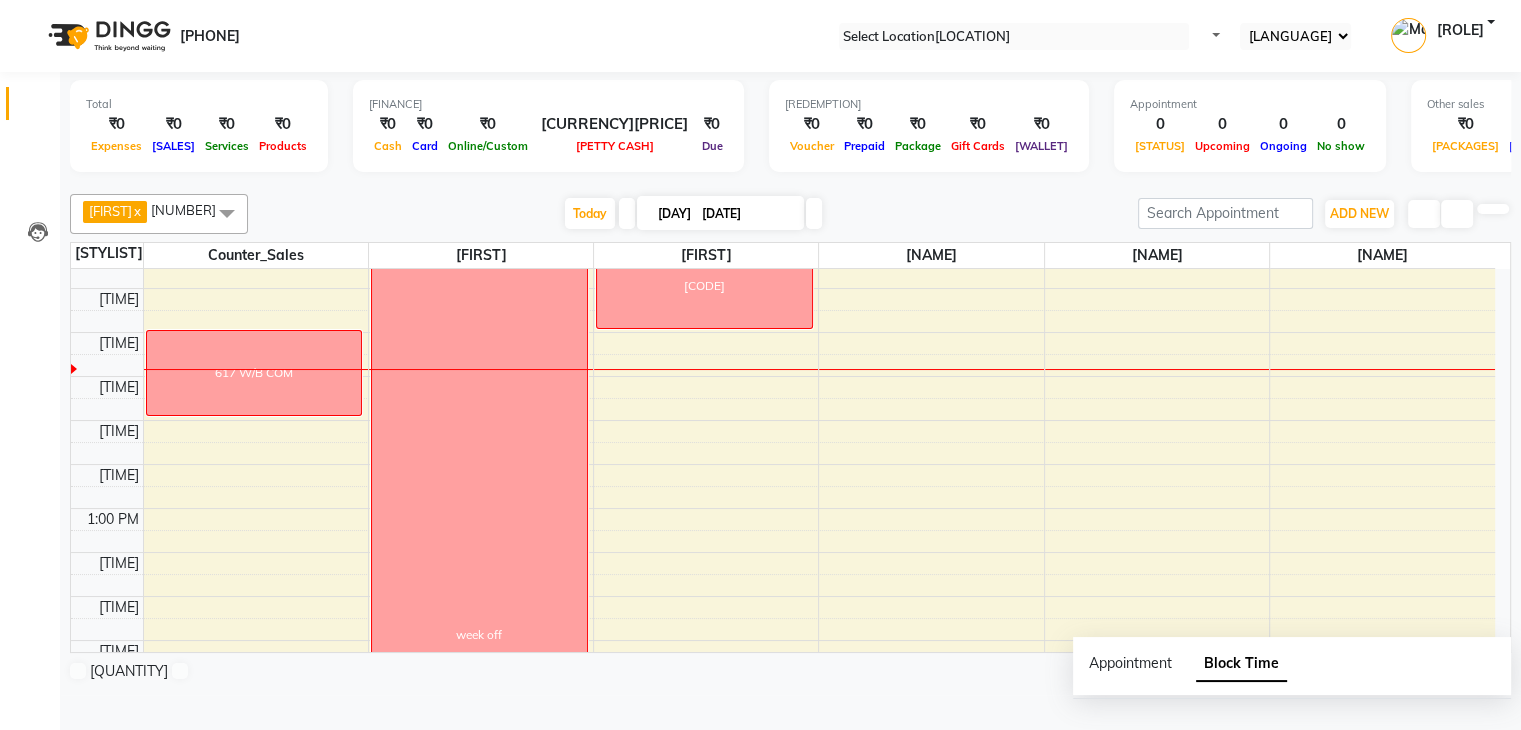 click at bounding box center [37, 108] 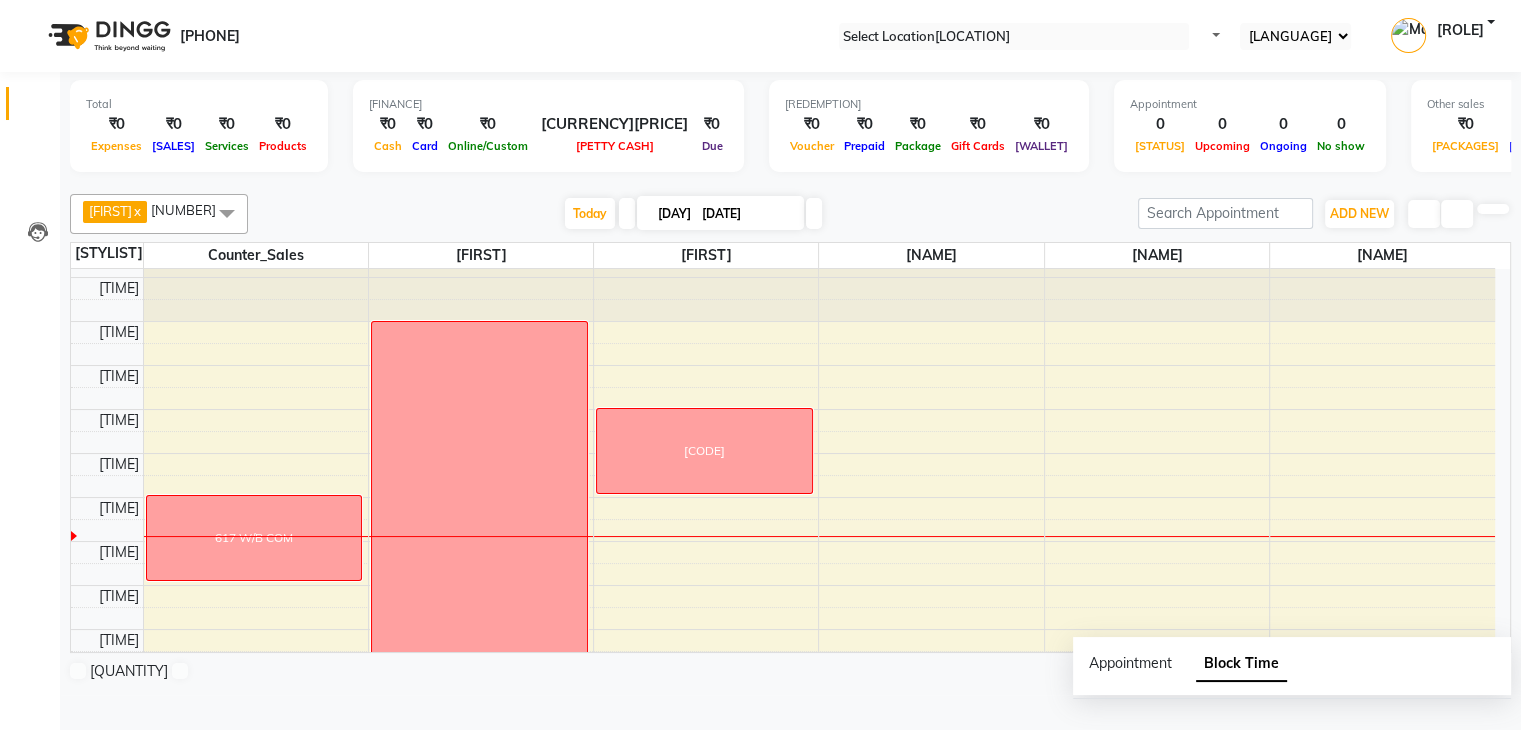 scroll, scrollTop: 0, scrollLeft: 0, axis: both 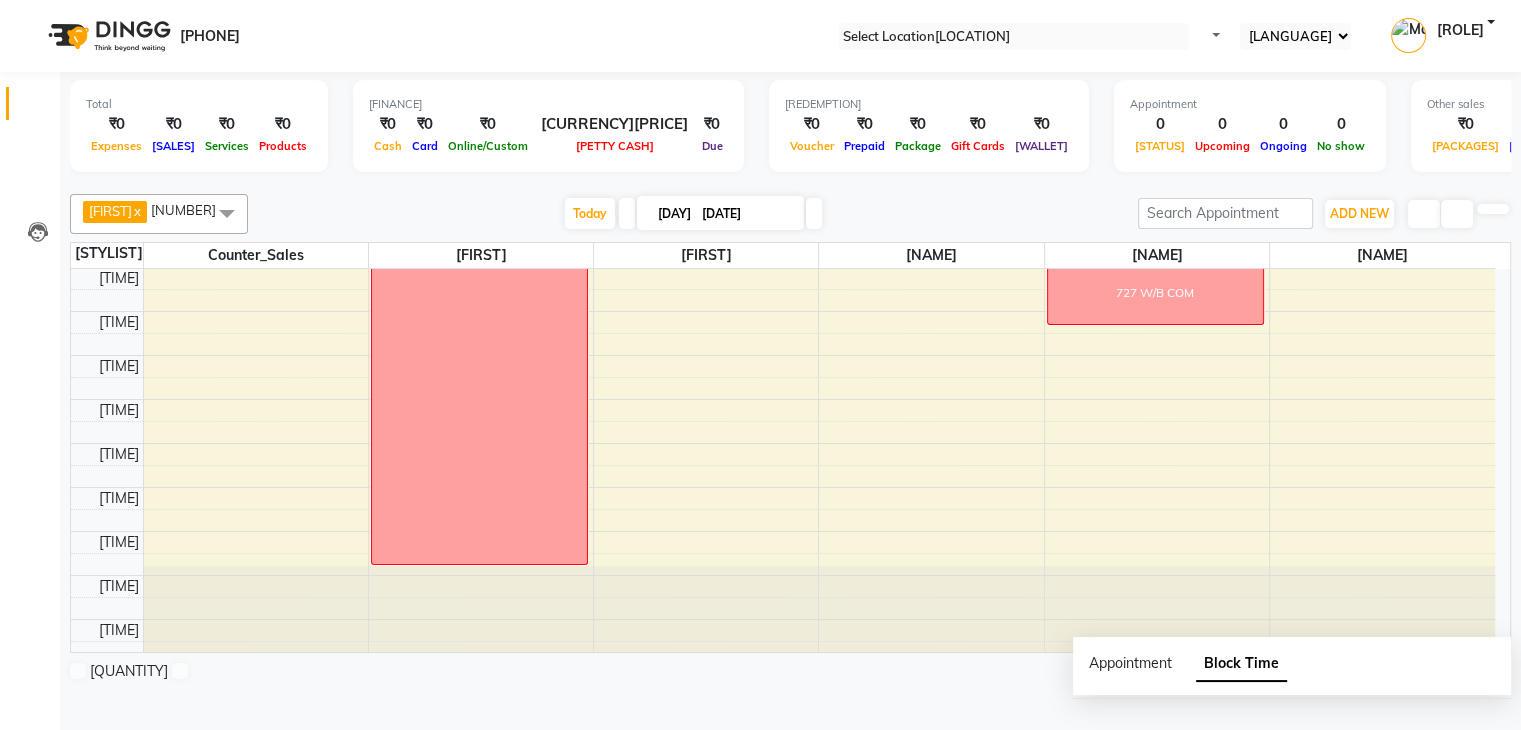 click on "[TIME] [TIME] [TIME] [TIME] [TIME] [TIME] [TIME] [TIME] [TIME] [TIME] [TIME] [TIME] [TIME] [TIME] [TIME] [TIME] [TIME] [TIME] [TIME] [TIME] [TIME] [TIME] [TIME] [TIME] [TIME] [TIME] [NUMBER] [TEXT] [TEXT] [NUMBER] [TEXT] [TEXT] [NUMBER] [TEXT] [TEXT]" at bounding box center (783, 91) 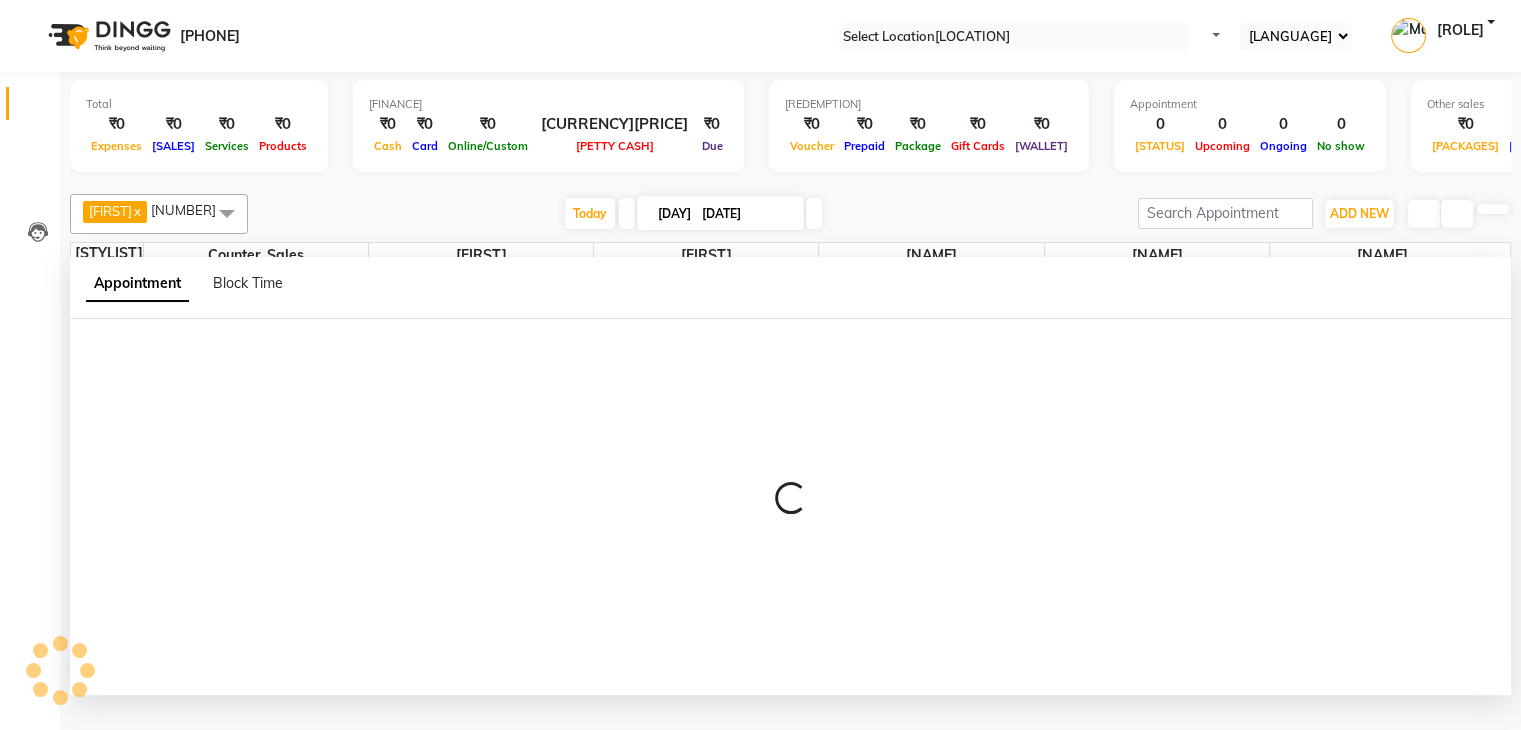 scroll, scrollTop: 1, scrollLeft: 0, axis: vertical 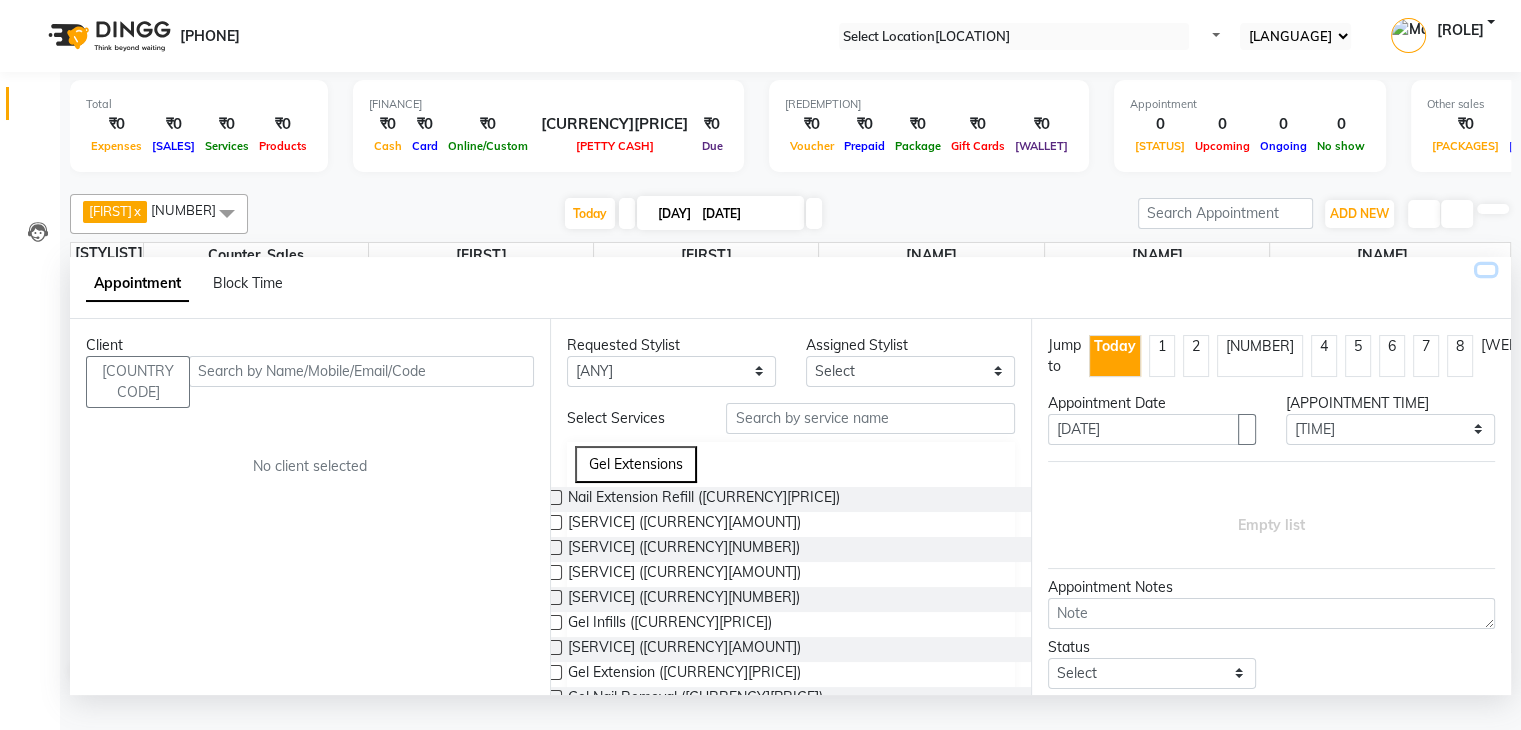 click at bounding box center [1486, 270] 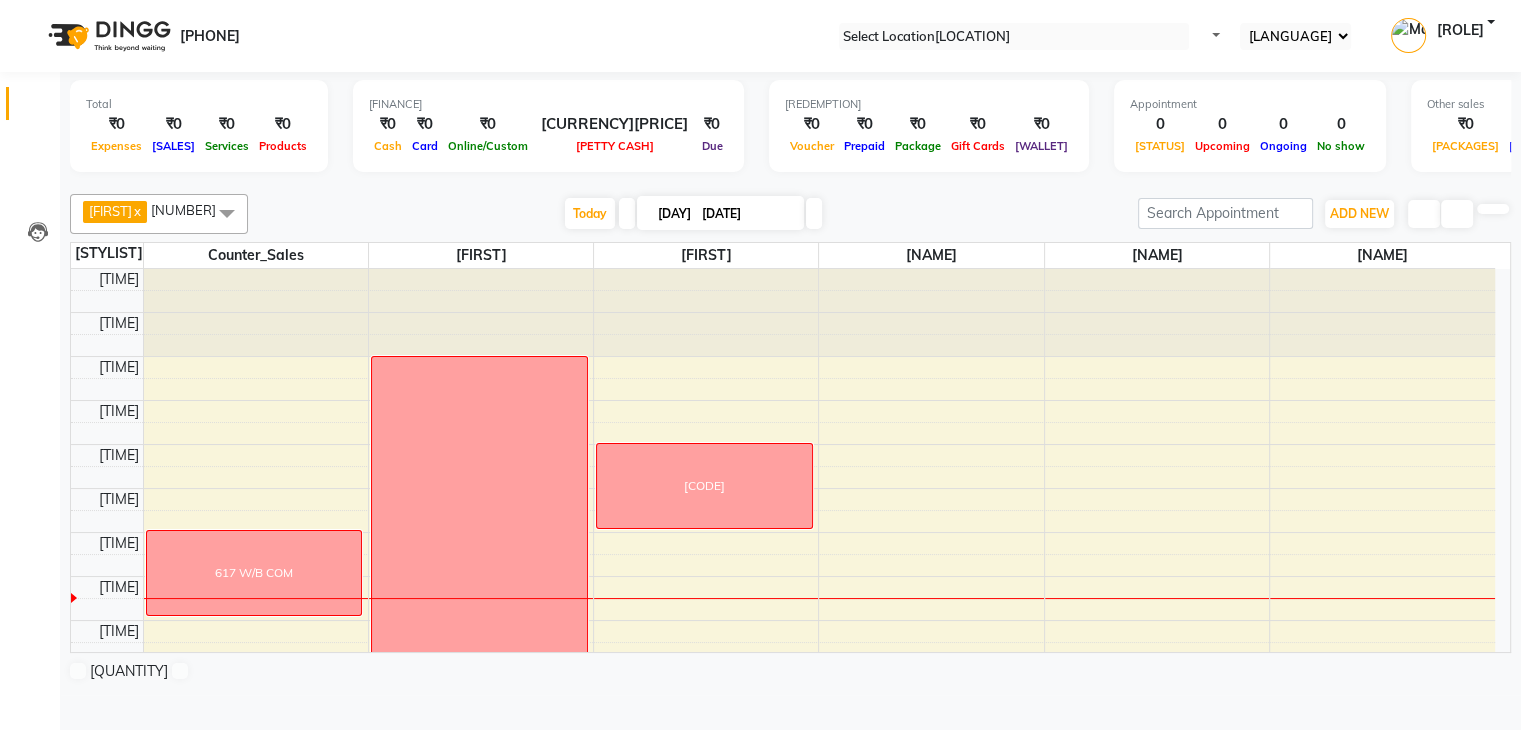 scroll, scrollTop: 0, scrollLeft: 0, axis: both 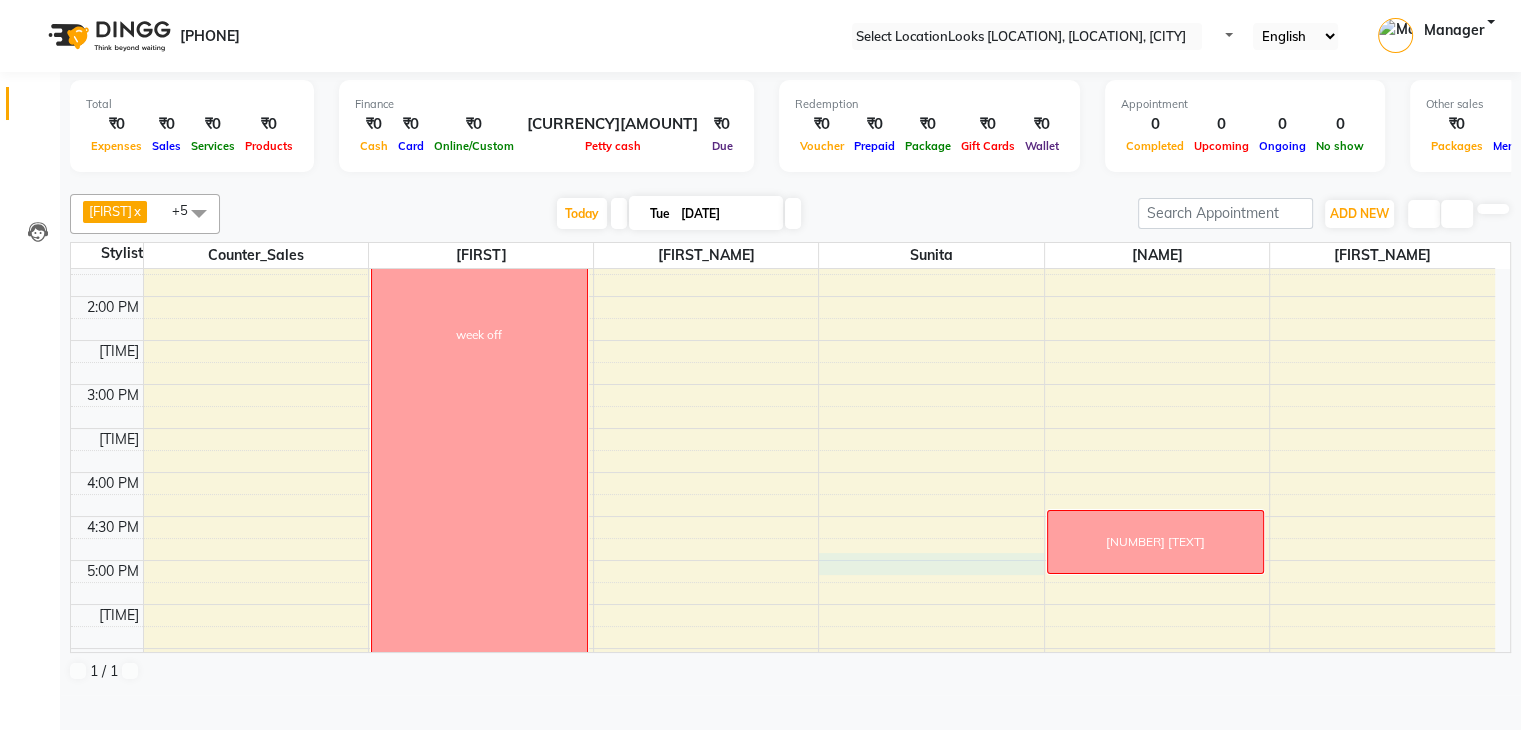 click on "[TIME] [TIME] [TIME] [TIME] [TIME] [TIME] [TIME] [TIME] [TIME] [TIME] [TIME] [TIME] [TIME] [TIME] [TIME] [TIME] [TIME] [TIME] [TIME] [TIME] [TIME] [TIME] [TIME] [TIME] [TIME] [TIME] [NUMBER] [TEXT] [TEXT] [NUMBER] [TEXT] [TEXT] [NUMBER] [TEXT] [TEXT]" at bounding box center [783, 340] 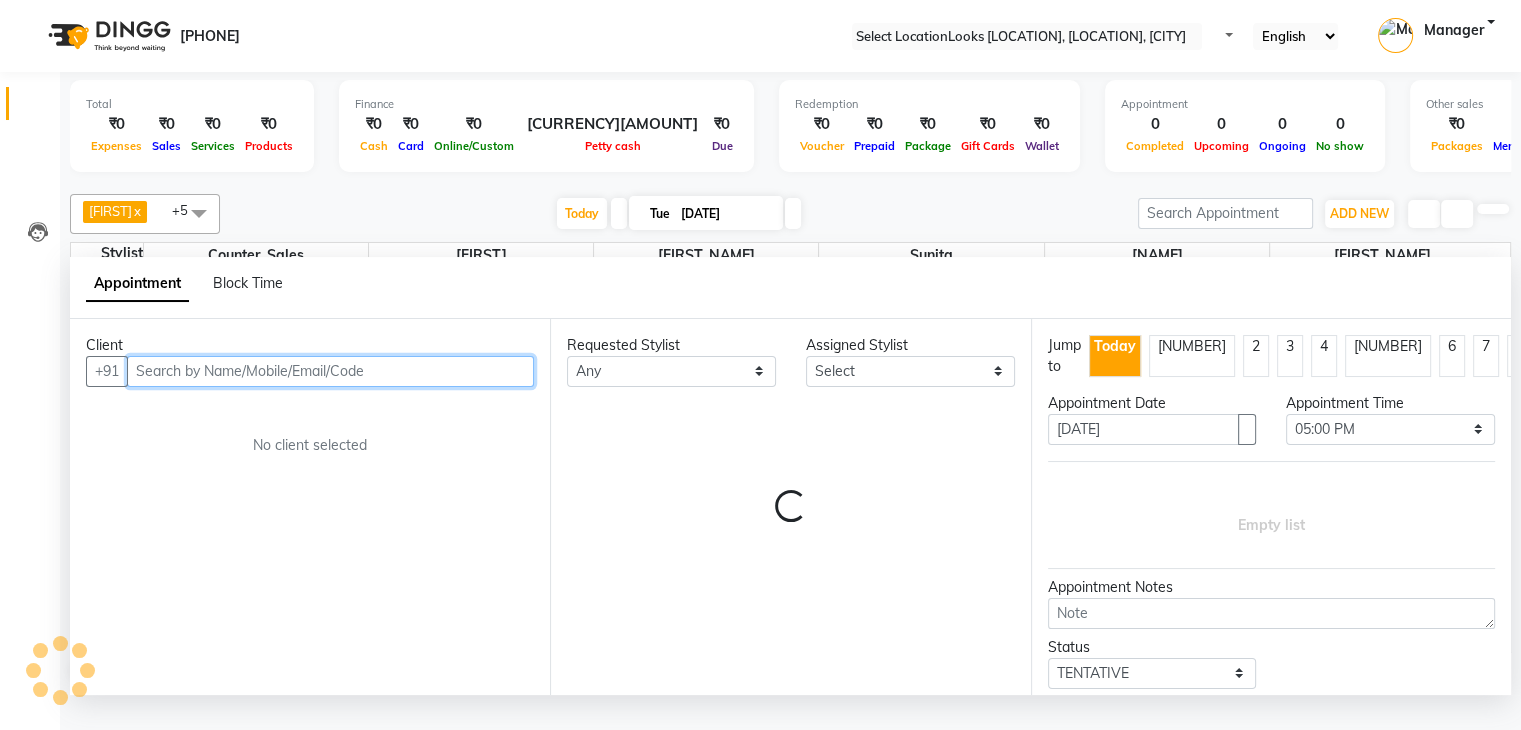 scroll, scrollTop: 1, scrollLeft: 0, axis: vertical 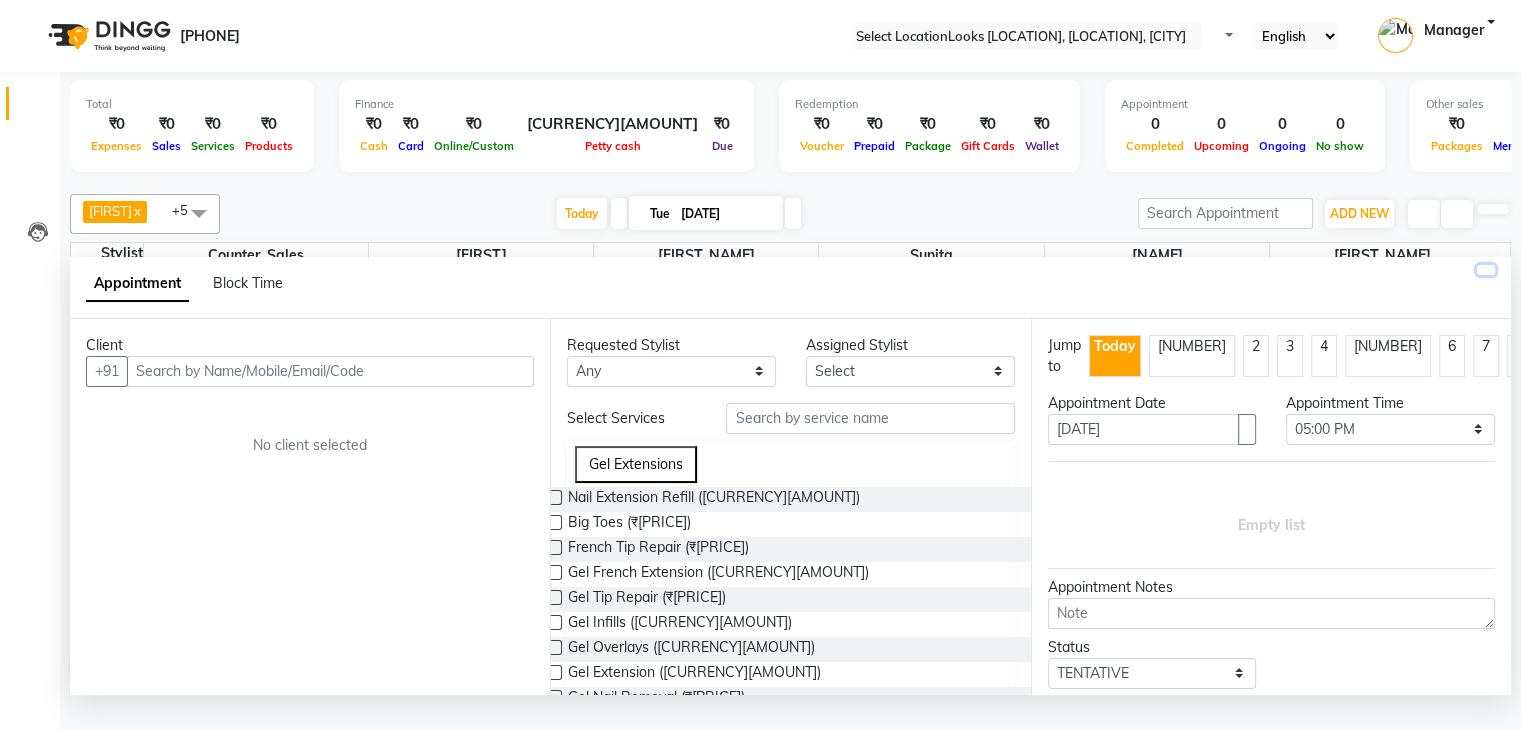 click at bounding box center (1486, 270) 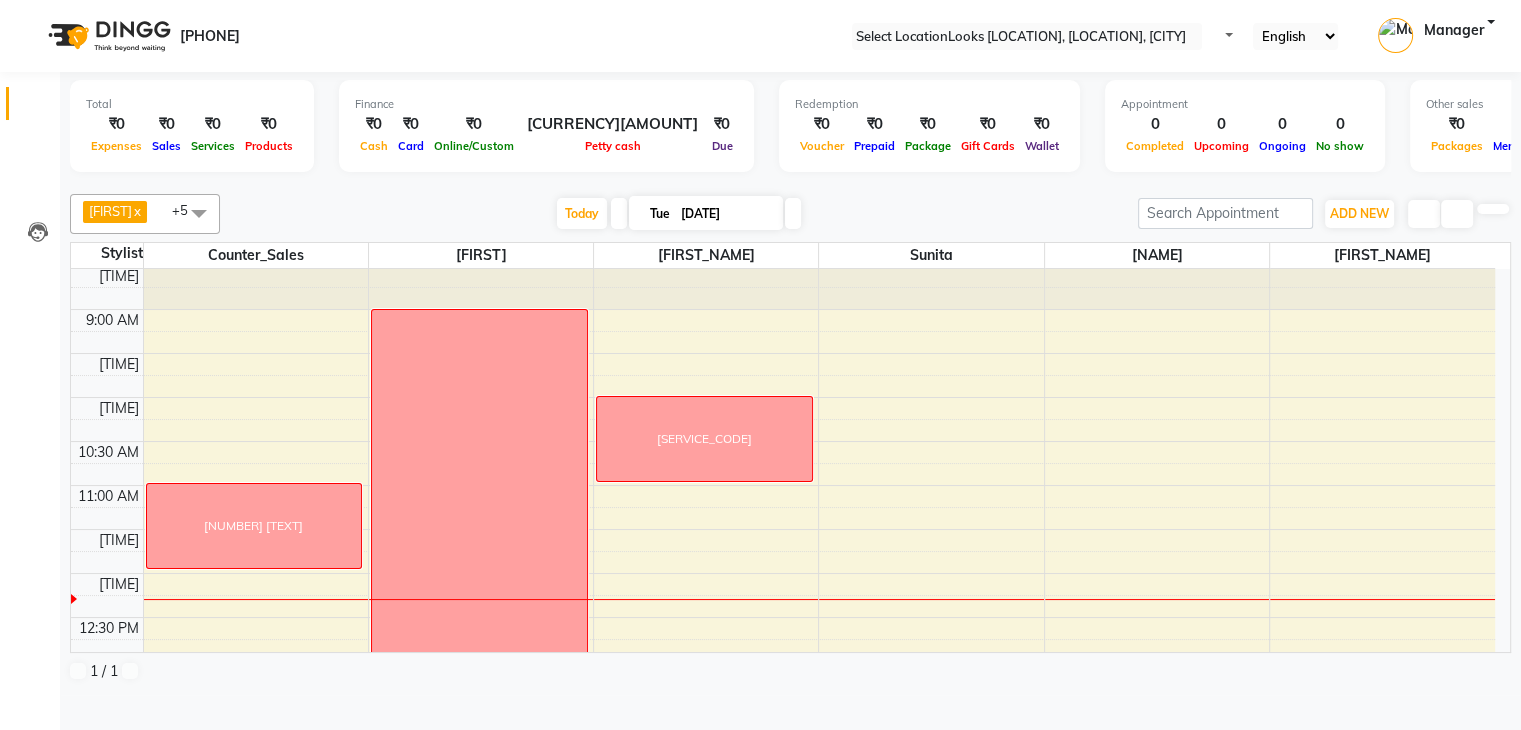 scroll, scrollTop: 0, scrollLeft: 0, axis: both 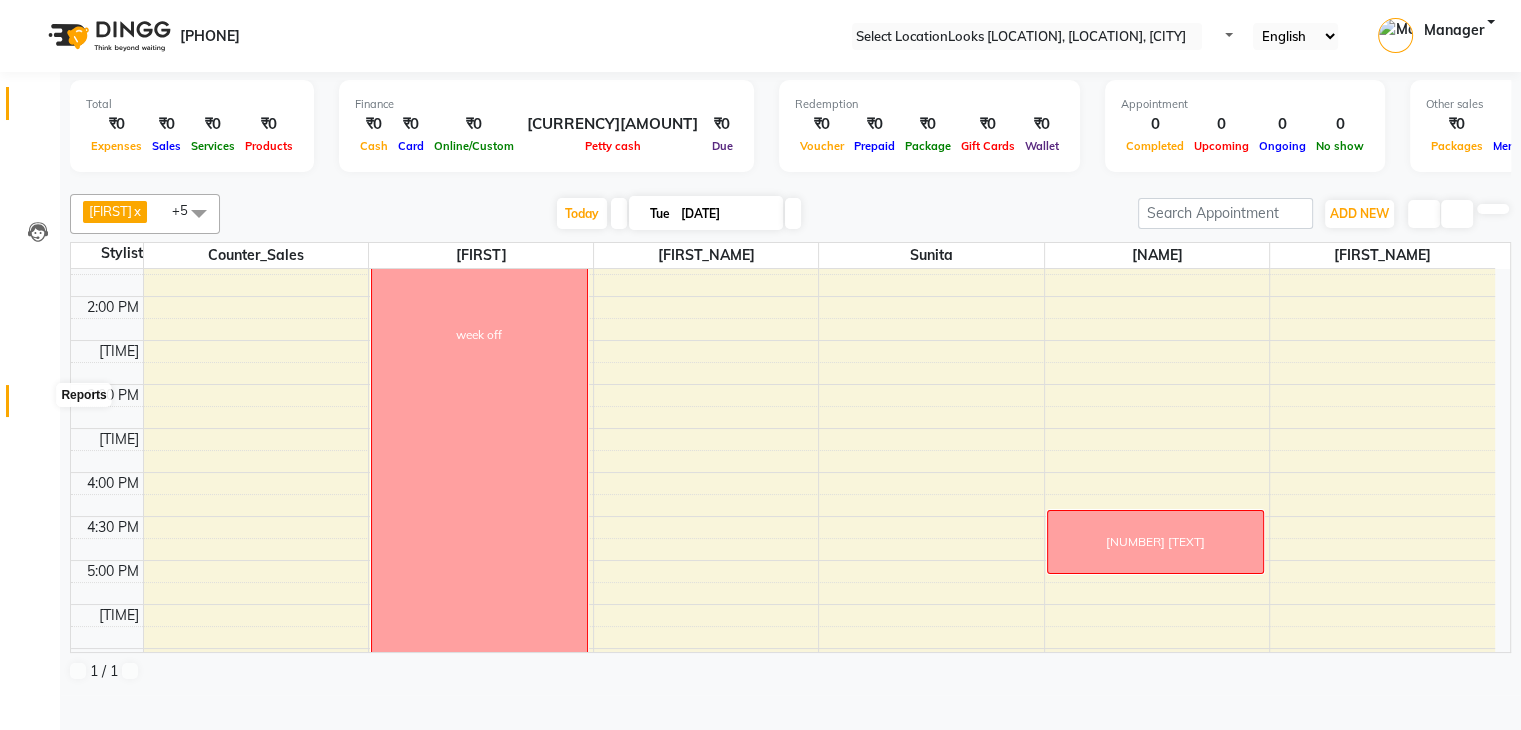 click at bounding box center [37, 406] 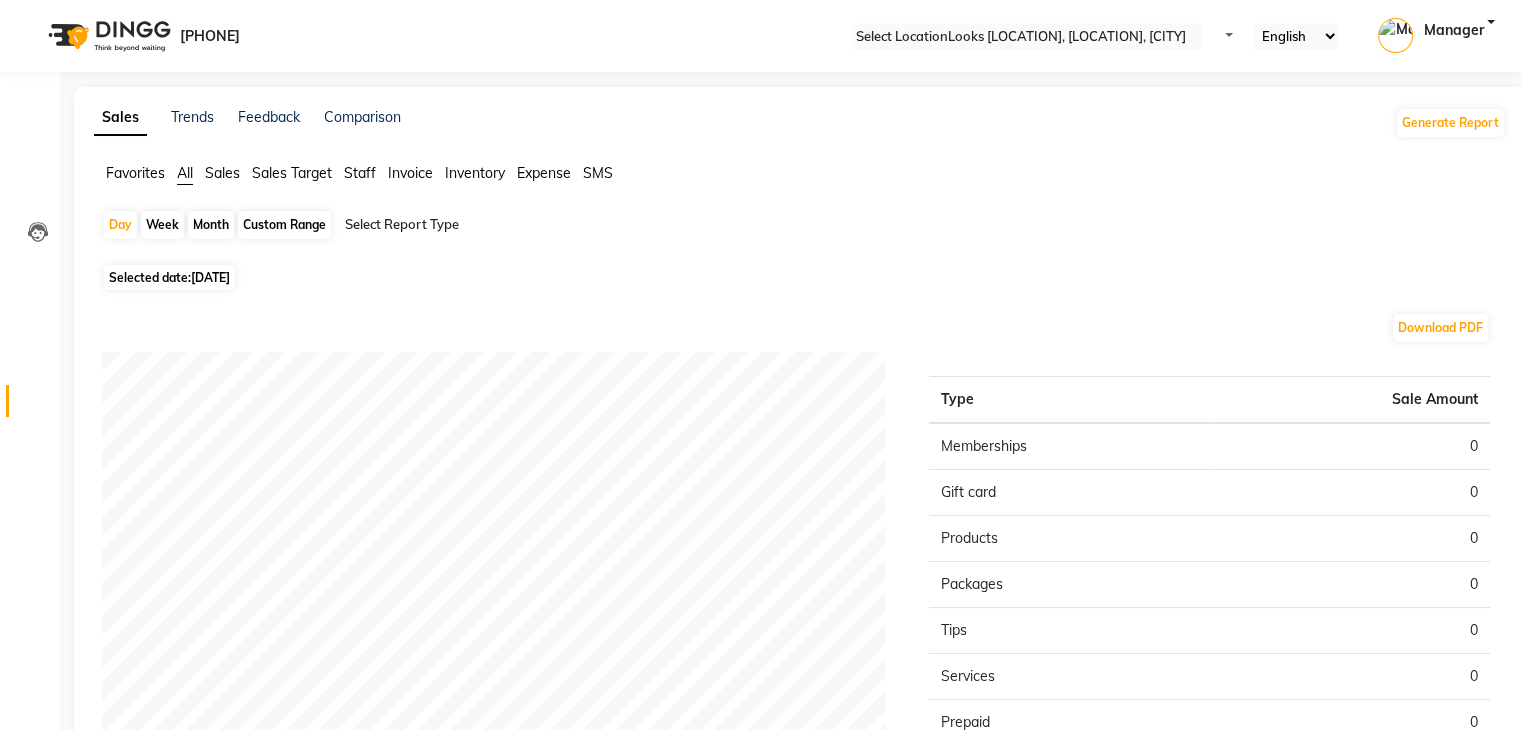 click on "Staff" at bounding box center [135, 173] 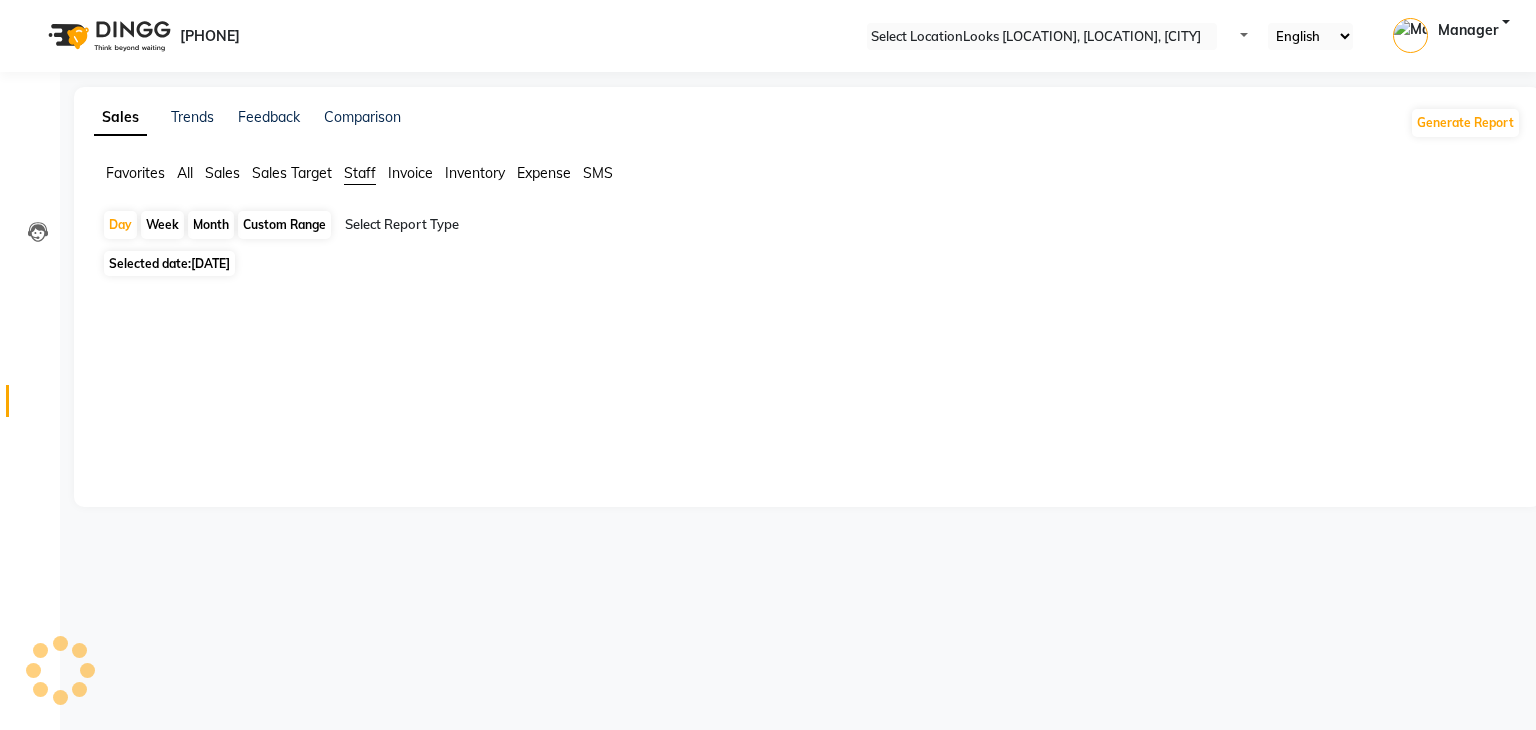 click at bounding box center (516, 225) 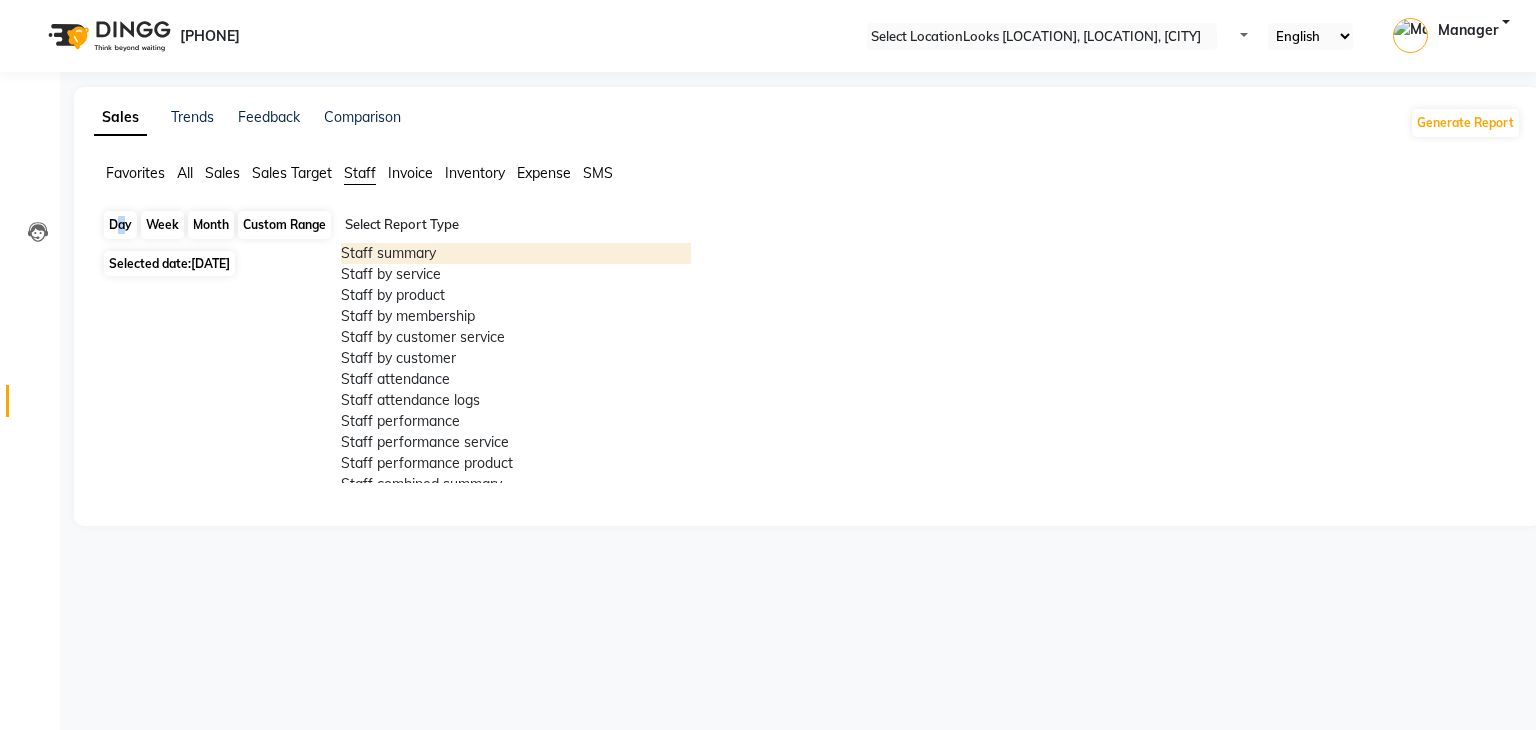 click on "Day" at bounding box center (120, 225) 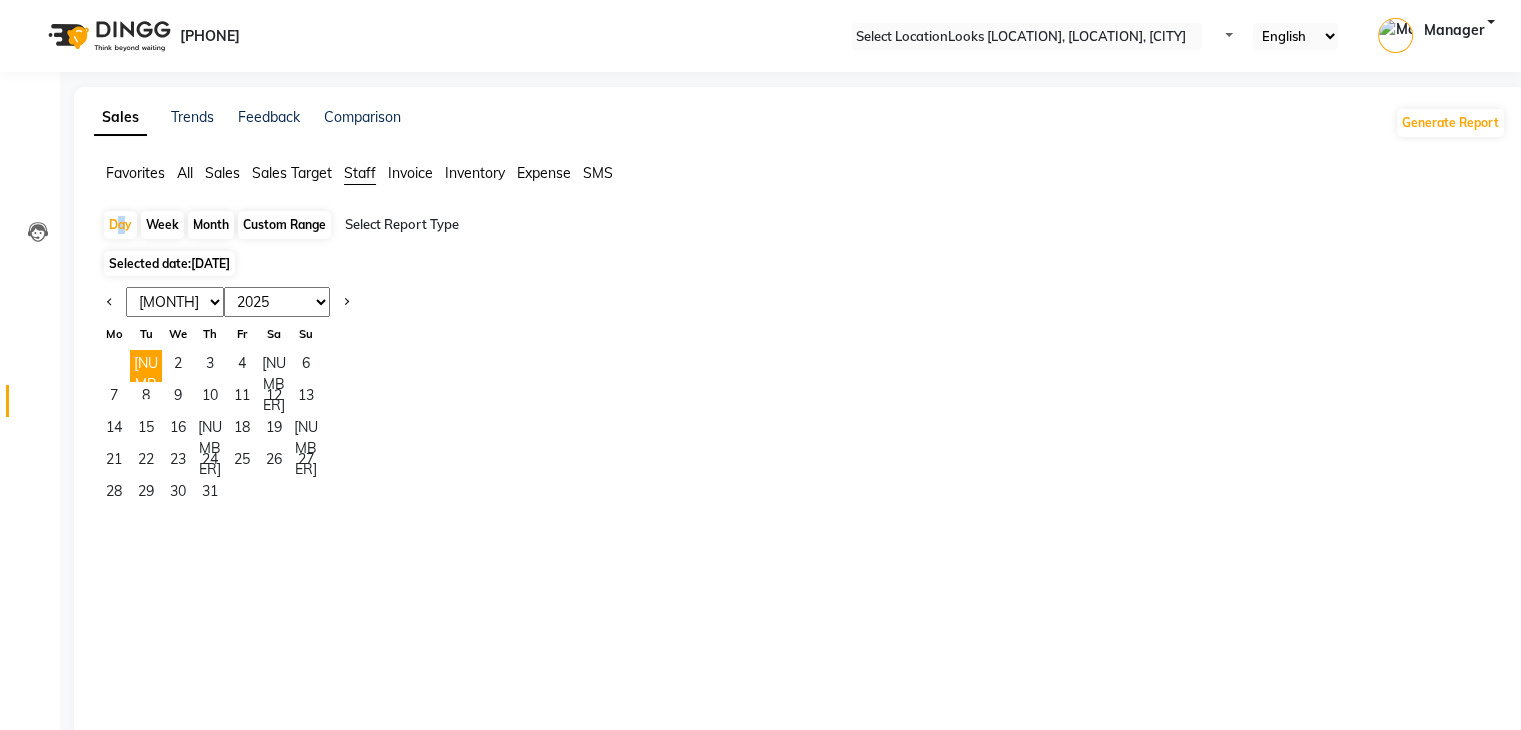click on "Jan Feb Mar Apr May Jun Jul Aug Sep Oct Nov Dec" at bounding box center (175, 302) 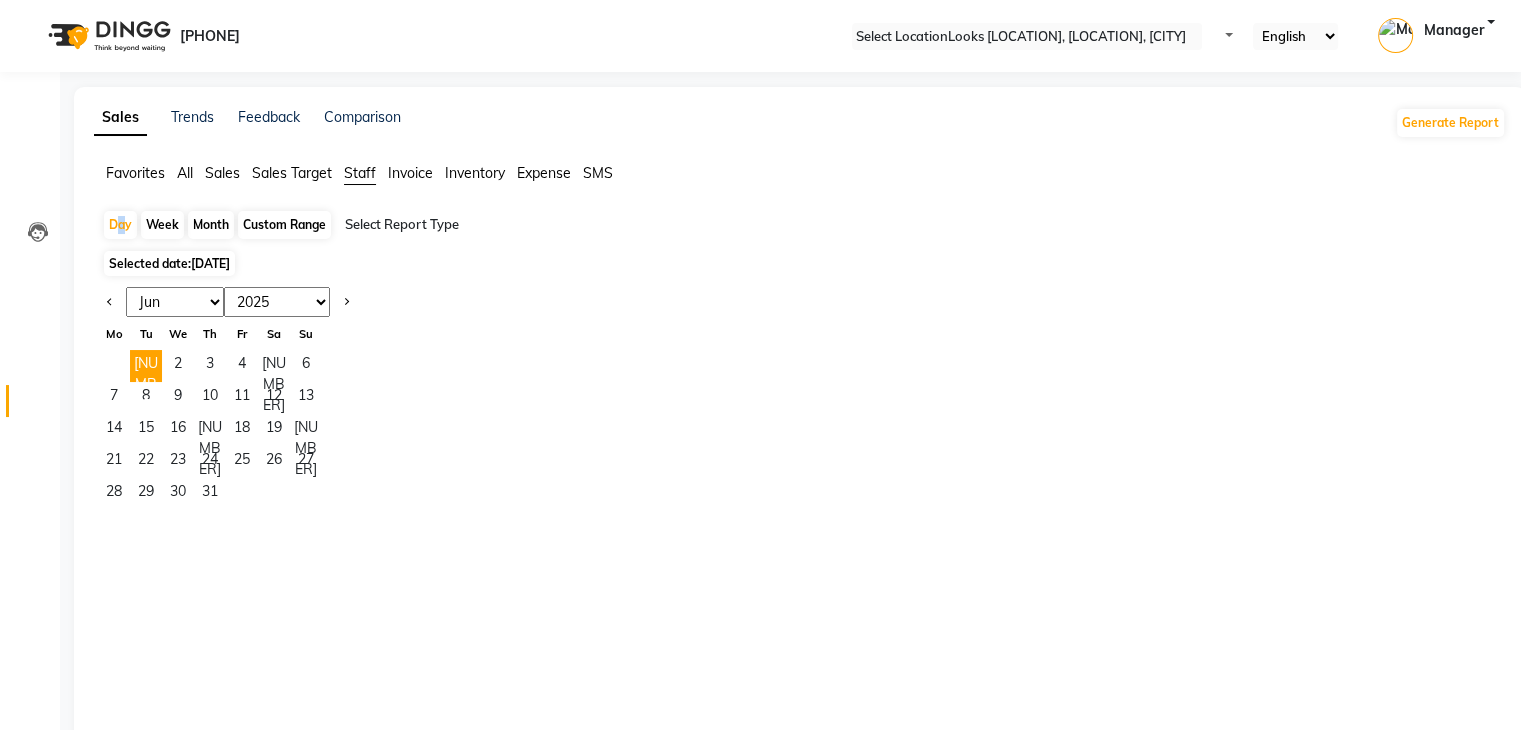 click on "Jan Feb Mar Apr May Jun Jul Aug Sep Oct Nov Dec" at bounding box center [175, 302] 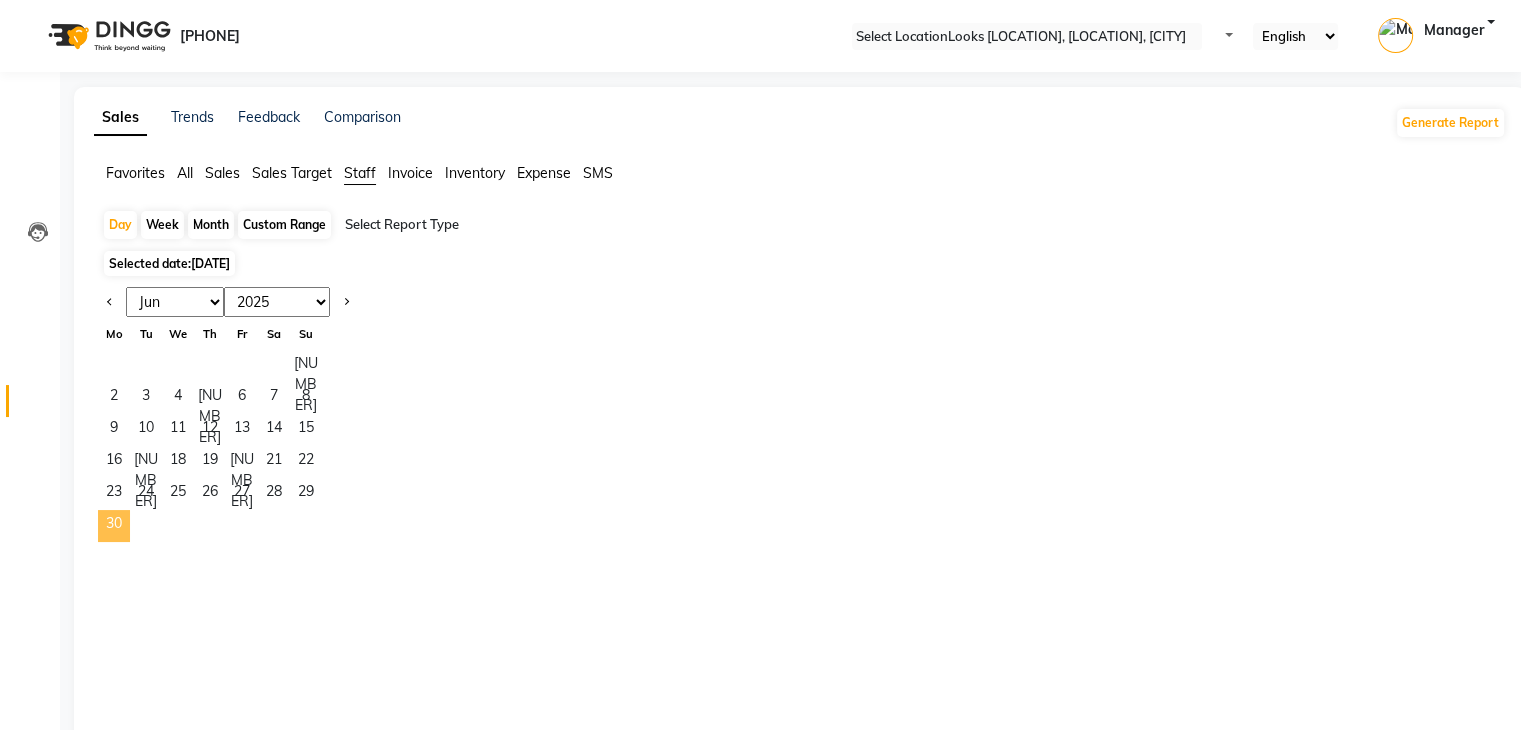 click on "30" at bounding box center [114, 526] 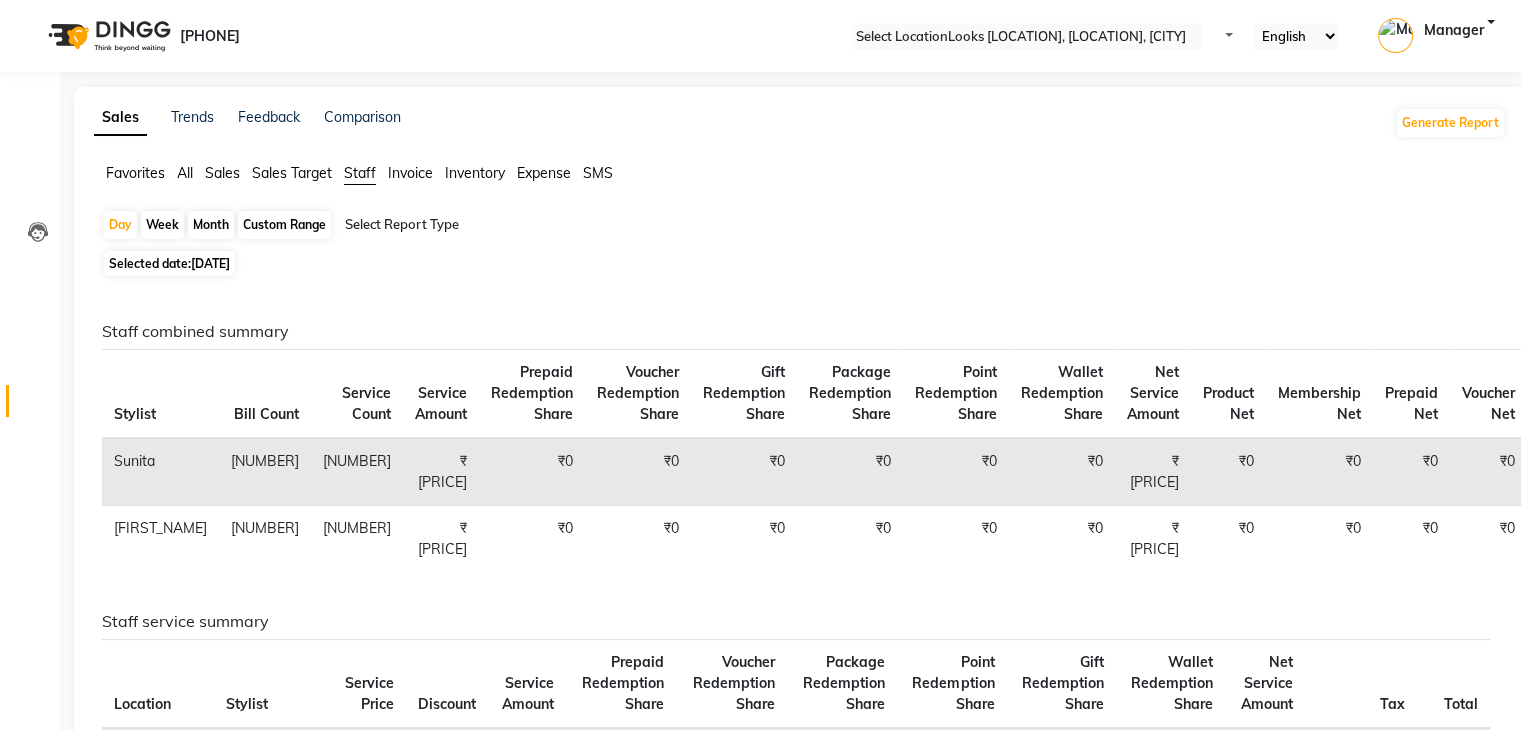click on "Staff service summary Location Stylist Service Price Discount Service Amount Prepaid Redemption Share Voucher Redemption Share Package Redemption Share Point Redemption Share Gift Redemption Share Wallet Redemption Share Net Service Amount Tax Total Looks [LOCATION], [LOCATION], [CITY] [NAME] [CURRENCY][AMOUNT] [CURRENCY][AMOUNT] [CURRENCY][AMOUNT] [CURRENCY][AMOUNT] [CURRENCY][AMOUNT] [CURRENCY][AMOUNT] [CURRENCY][AMOUNT] [CURRENCY][AMOUNT] [CURRENCY][AMOUNT] [CURRENCY][AMOUNT] [CURRENCY][AMOUNT] Looks [LOCATION], [LOCATION], [CITY] [NAME] [CURRENCY][AMOUNT] [CURRENCY][AMOUNT] [CURRENCY][AMOUNT] [CURRENCY][AMOUNT] [CURRENCY][AMOUNT] [CURRENCY][AMOUNT] [CURRENCY][AMOUNT] [CURRENCY][AMOUNT] [CURRENCY][AMOUNT] [CURRENCY][AMOUNT] [CURRENCY][AMOUNT]" at bounding box center [796, 702] 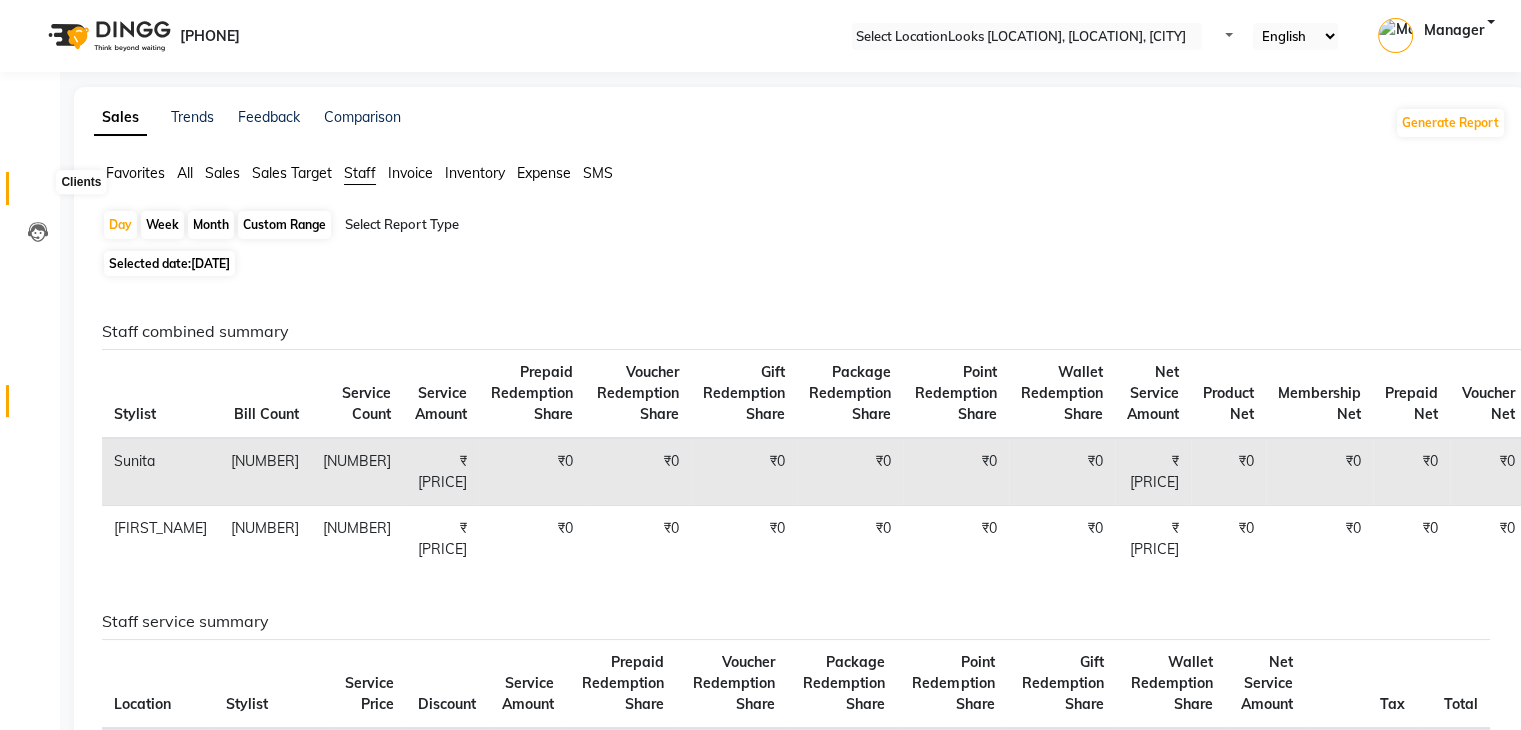 click at bounding box center [37, 193] 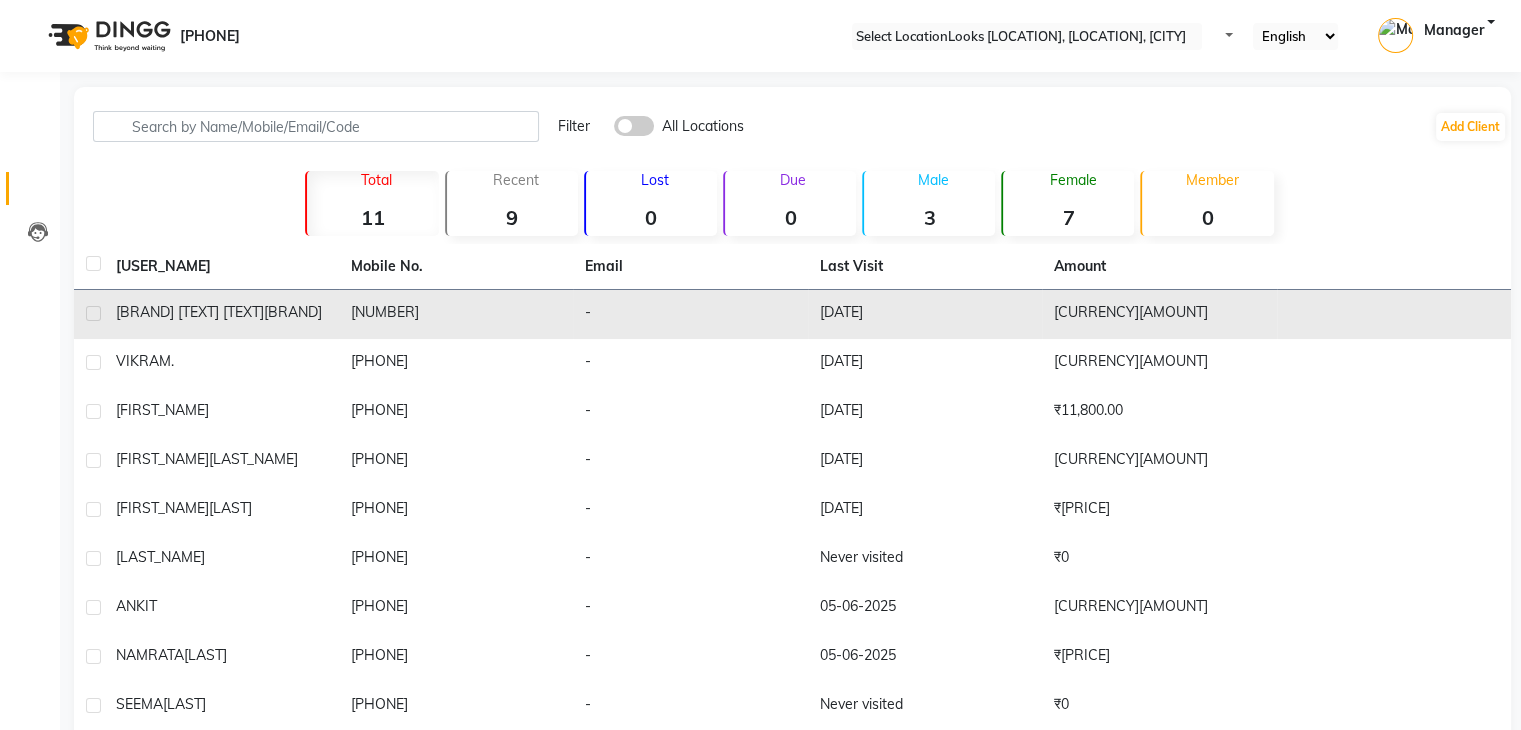 click on "[BRAND] [TEXT] [TEXT]" at bounding box center [221, 314] 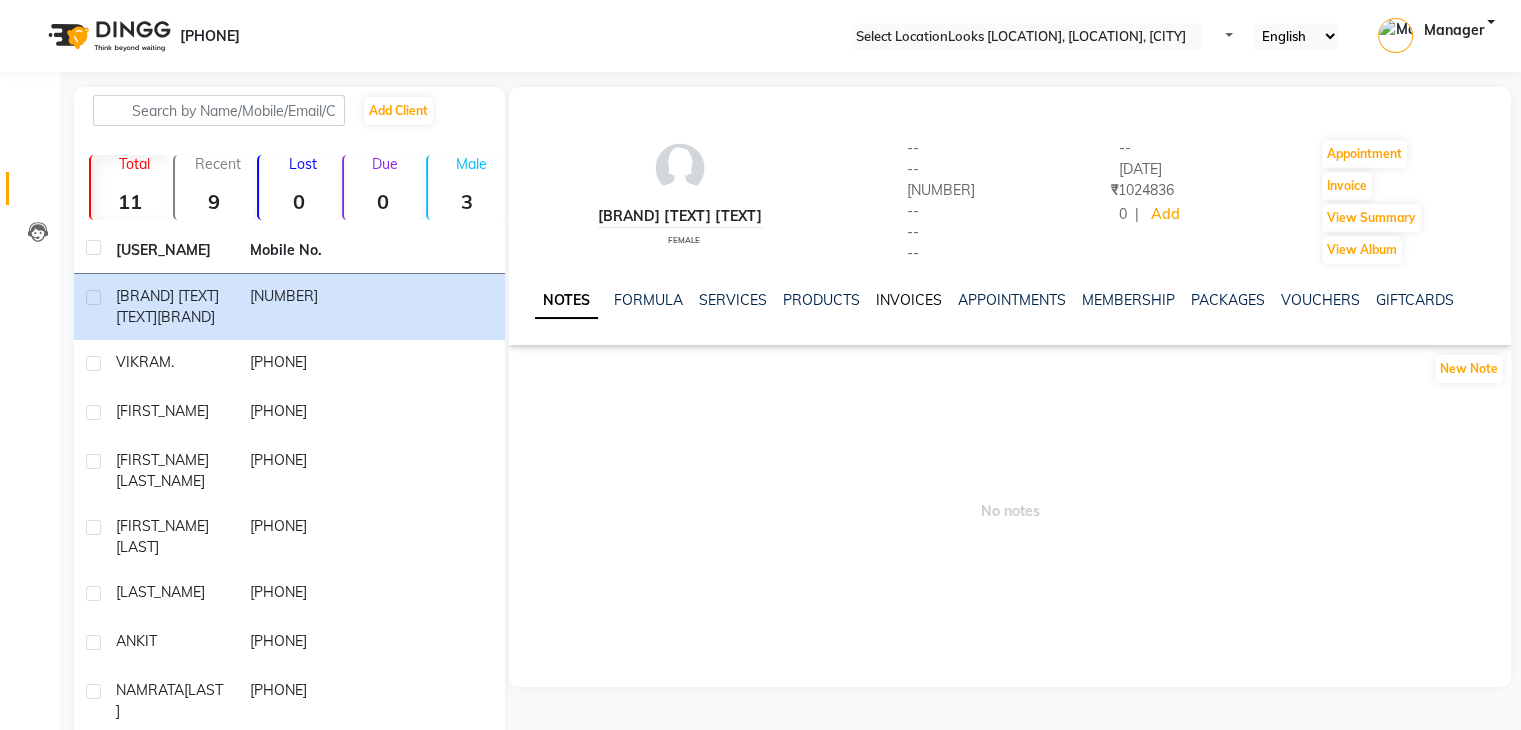 click on "INVOICES" at bounding box center (909, 300) 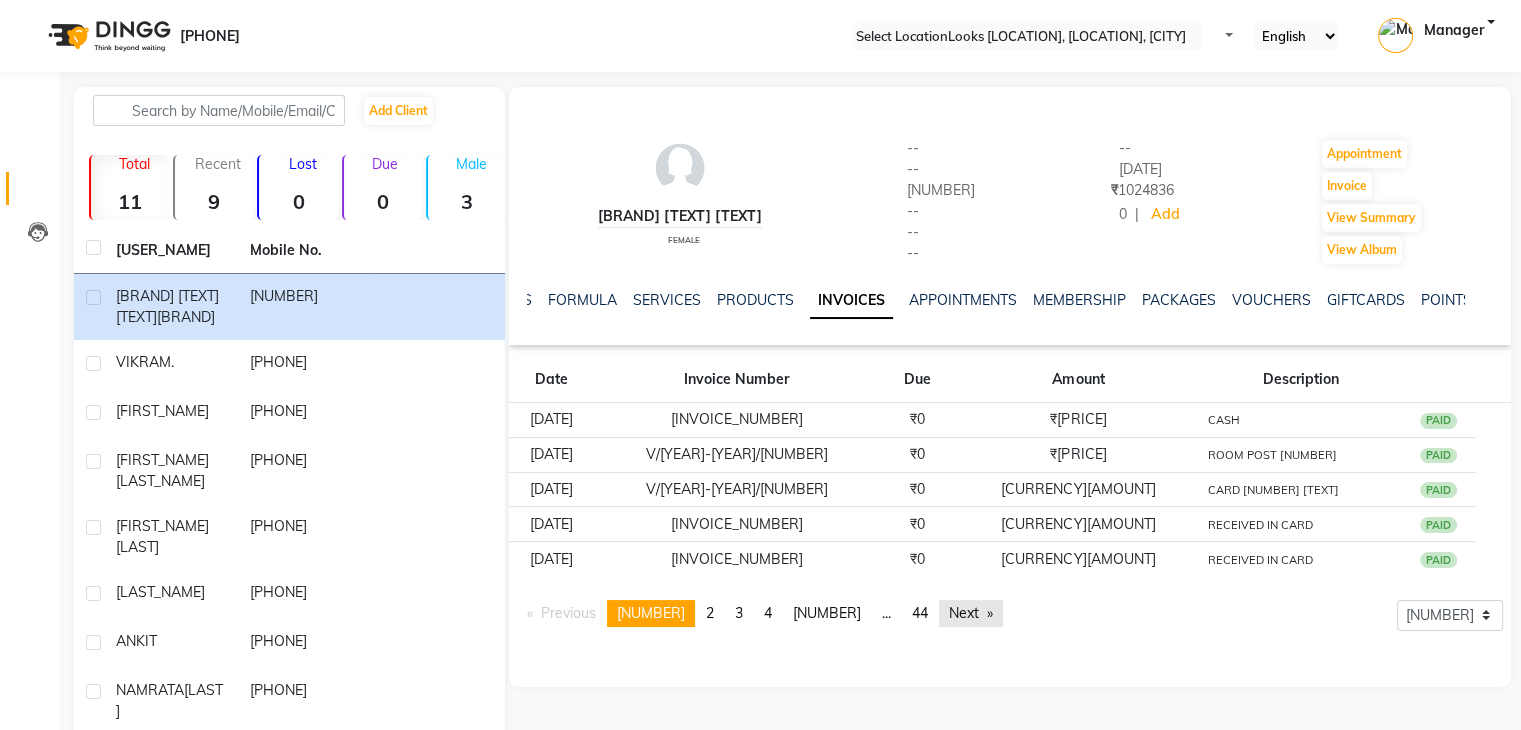 click on "Next page" at bounding box center [971, 613] 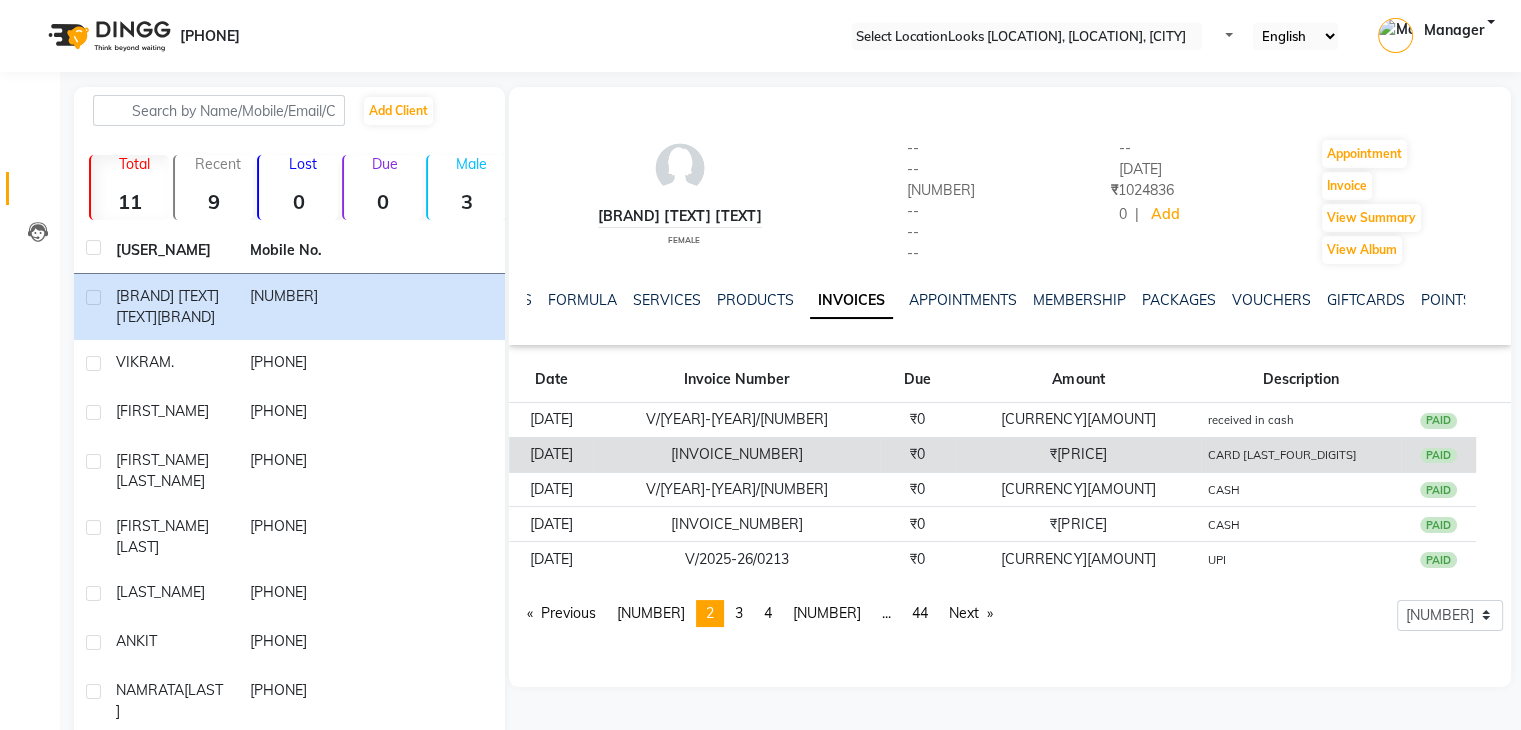 click on "₹0" at bounding box center (917, 420) 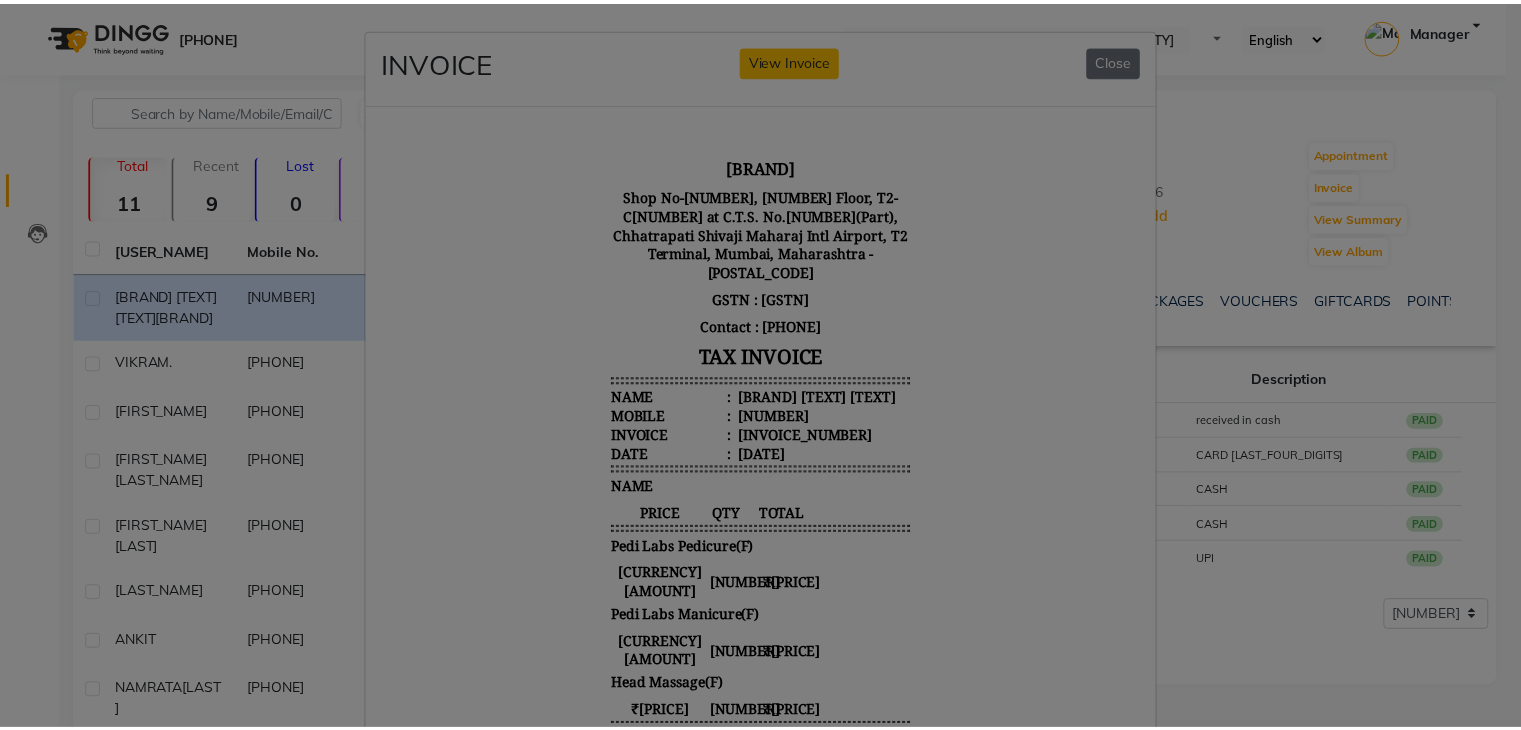 scroll, scrollTop: 16, scrollLeft: 0, axis: vertical 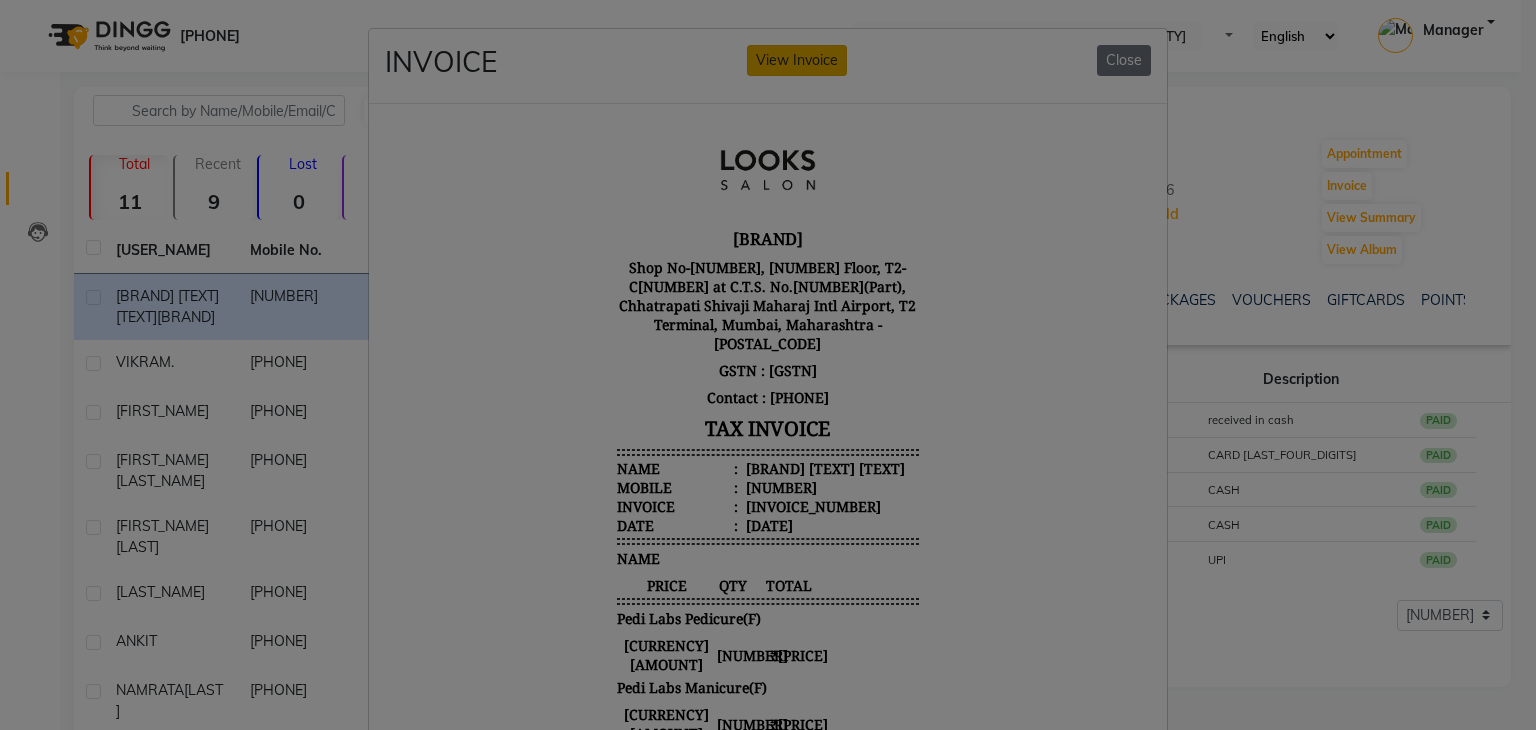 click on "View Invoice" at bounding box center (797, 60) 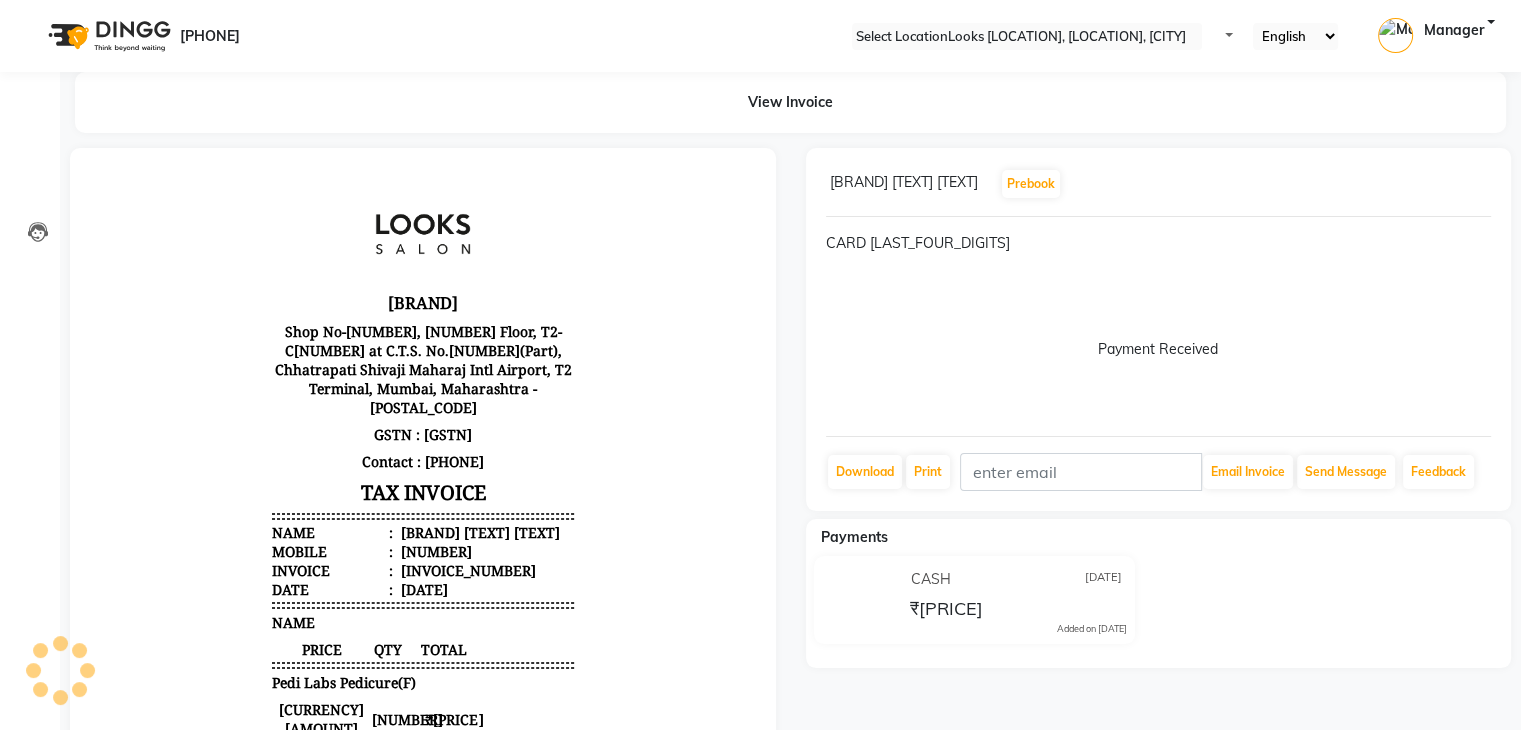 scroll, scrollTop: 0, scrollLeft: 0, axis: both 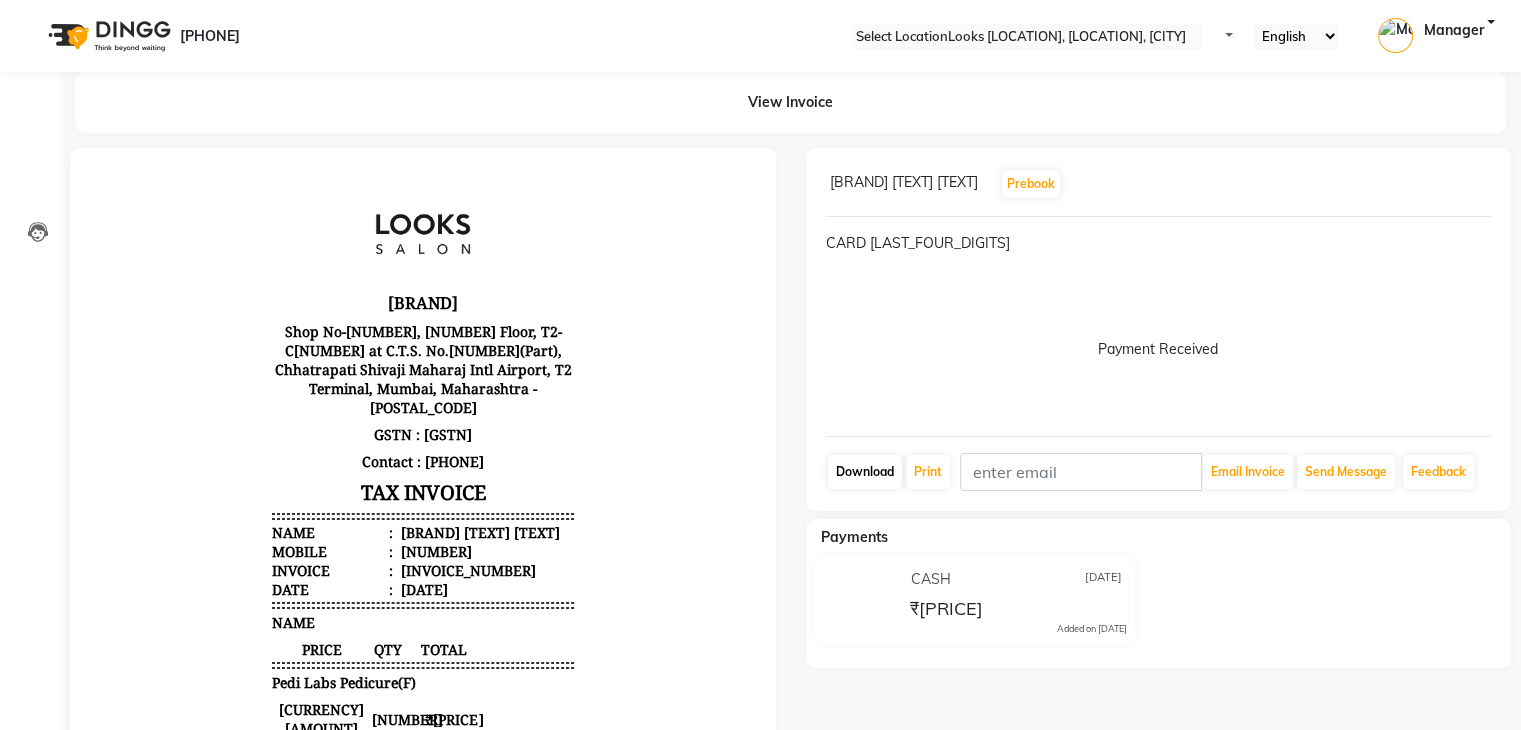 click on "Download" at bounding box center (865, 472) 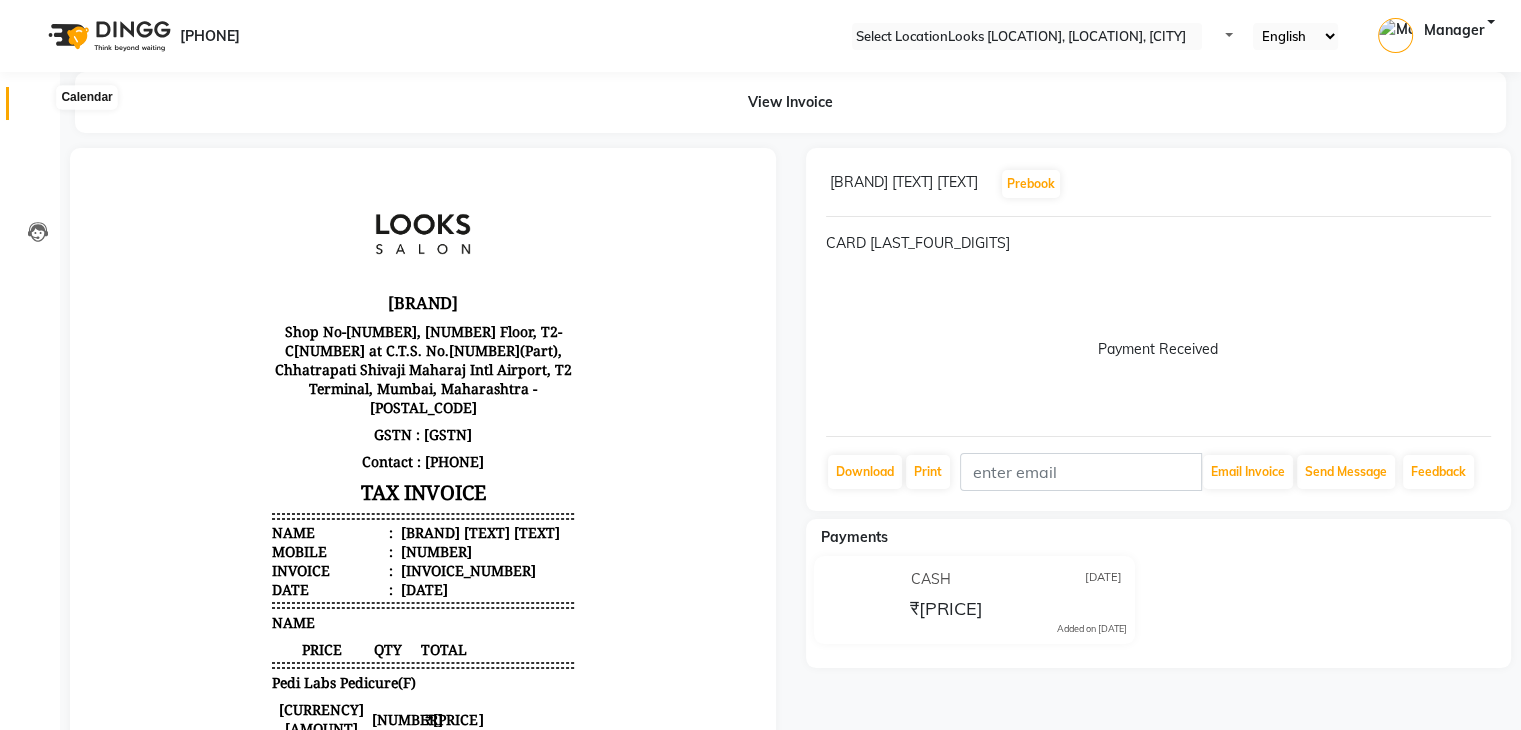click at bounding box center [37, 108] 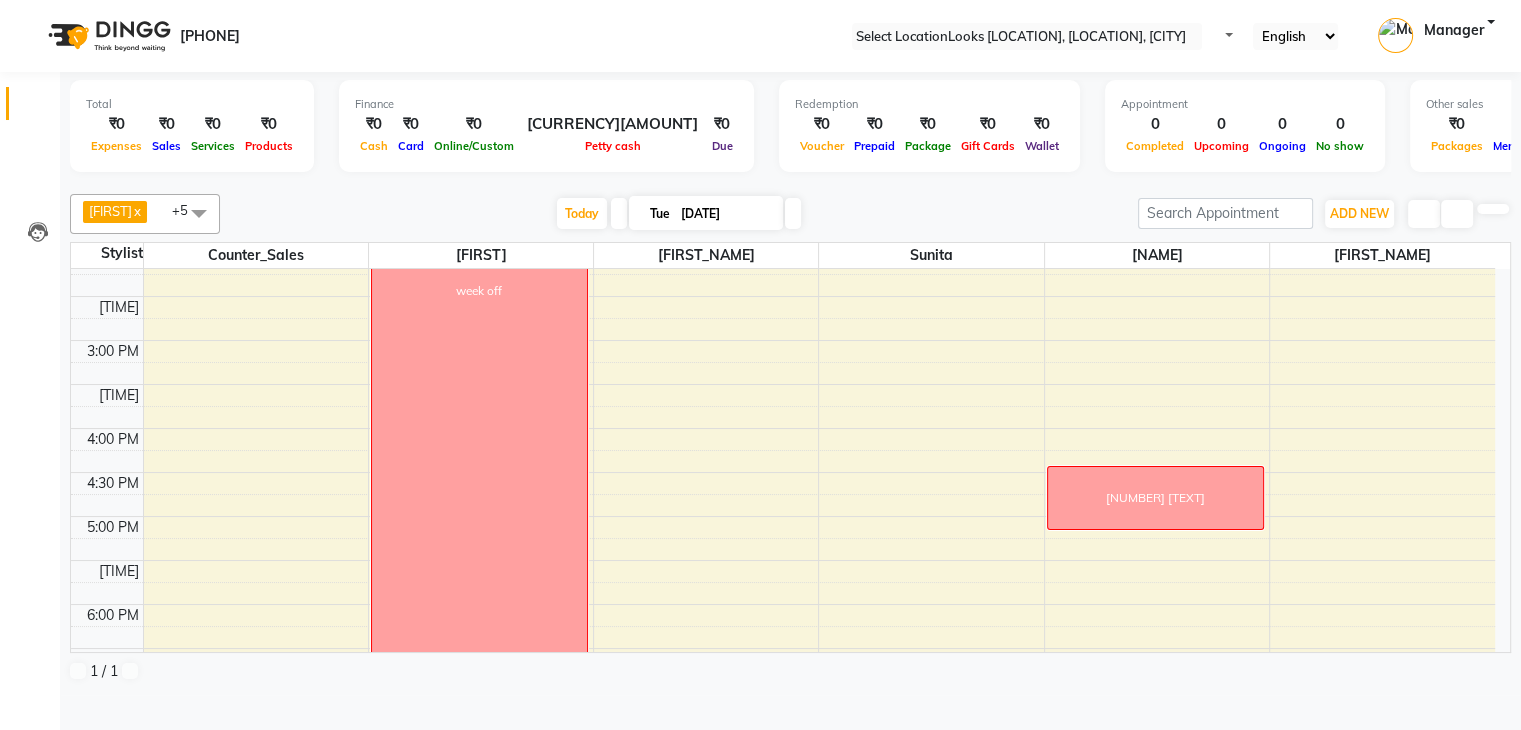 scroll, scrollTop: 749, scrollLeft: 0, axis: vertical 